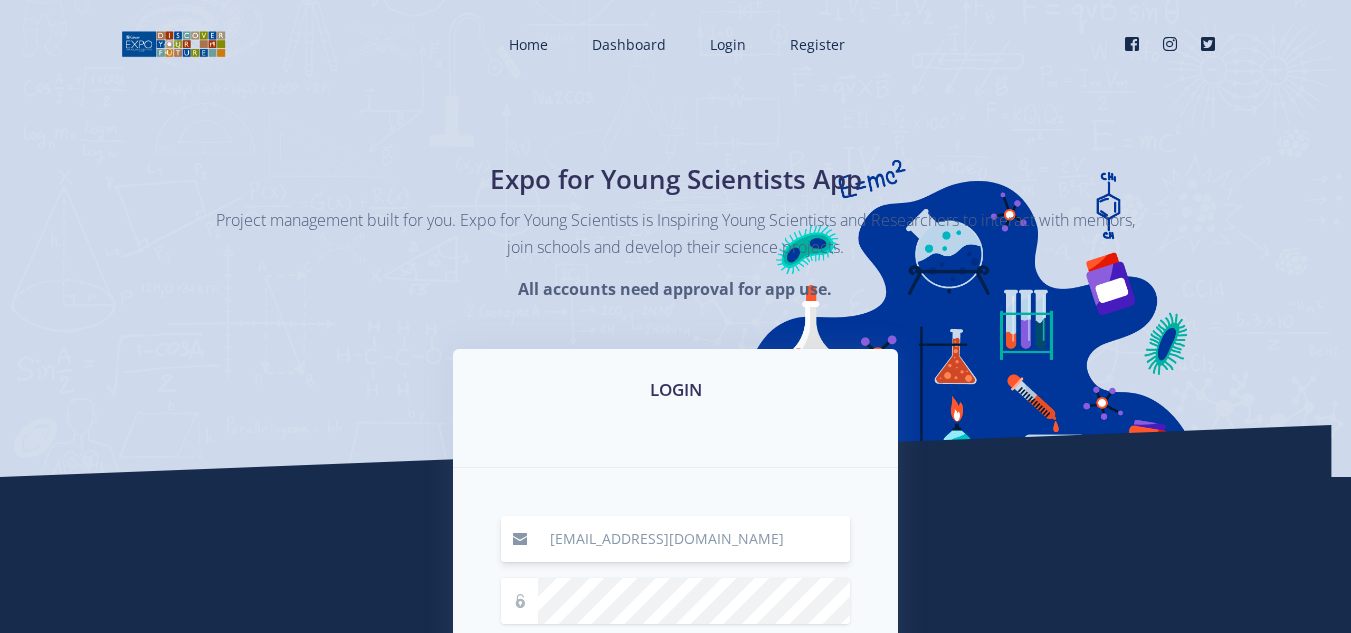 scroll, scrollTop: 0, scrollLeft: 0, axis: both 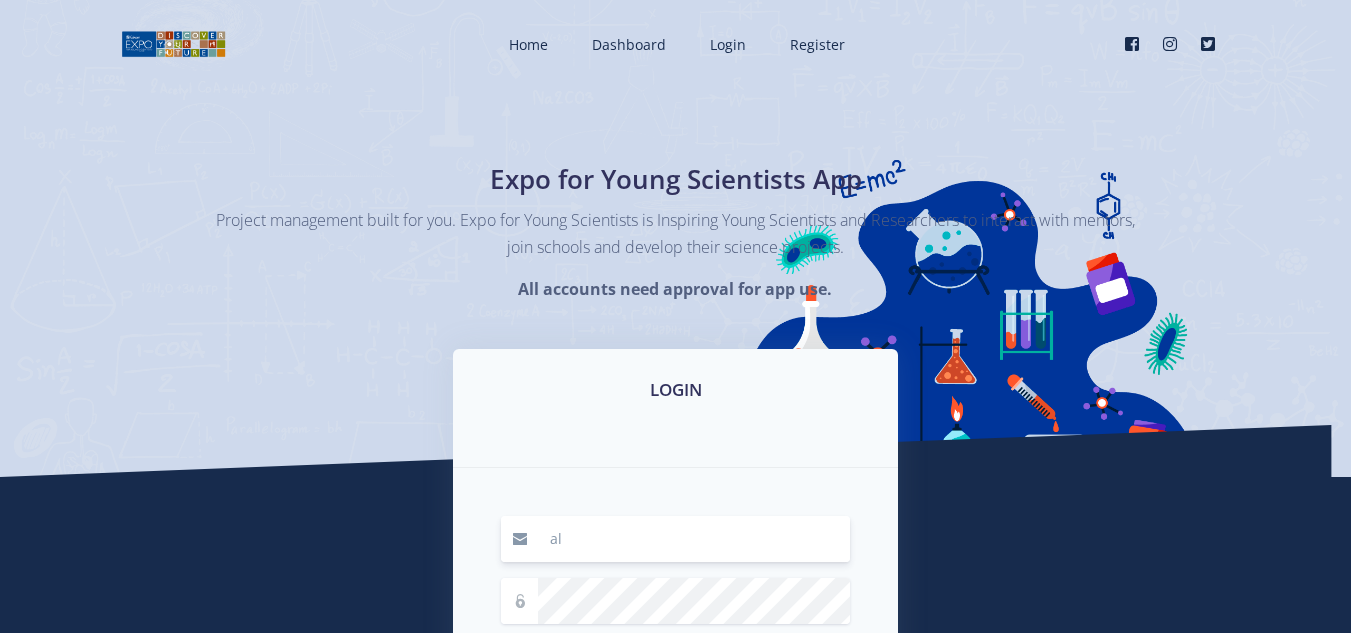 type on "a" 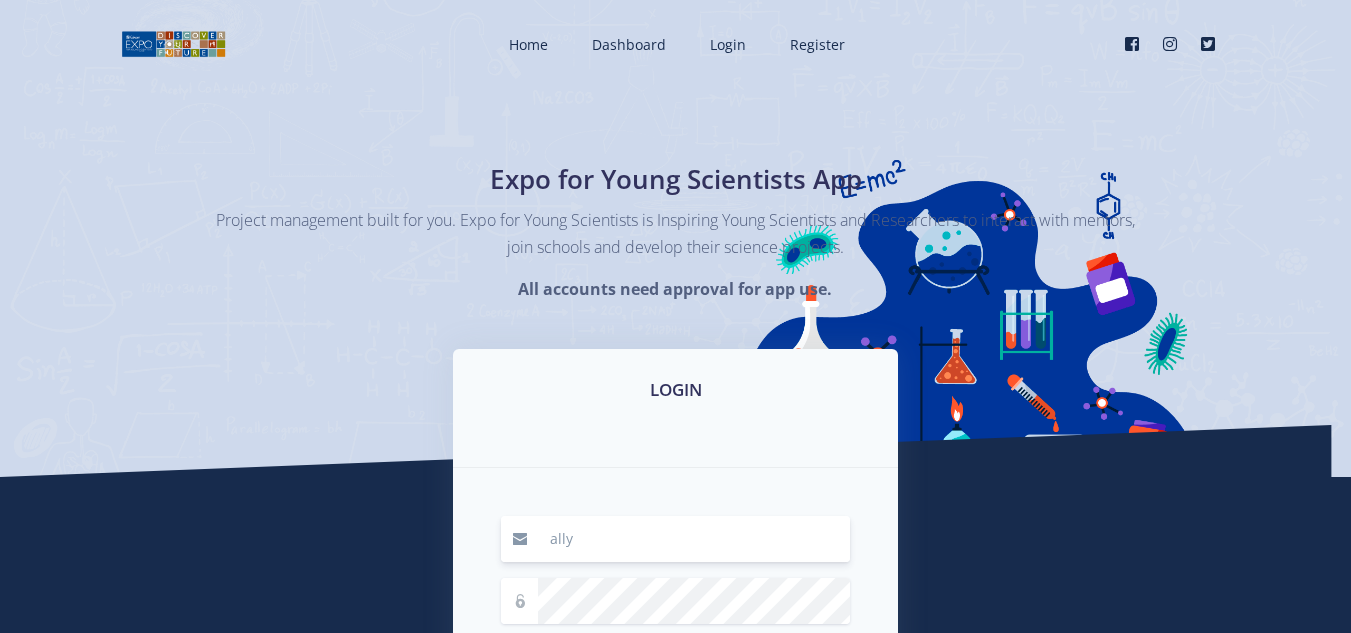 type on "[EMAIL_ADDRESS][DOMAIN_NAME]" 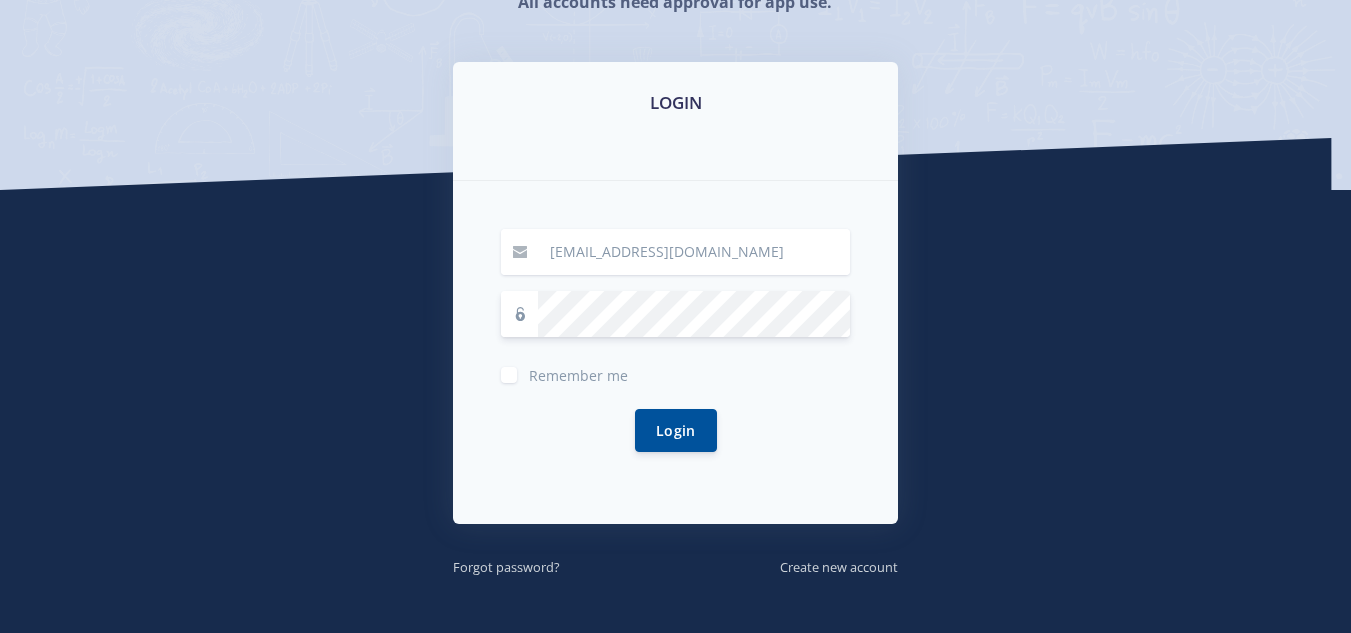 scroll, scrollTop: 294, scrollLeft: 0, axis: vertical 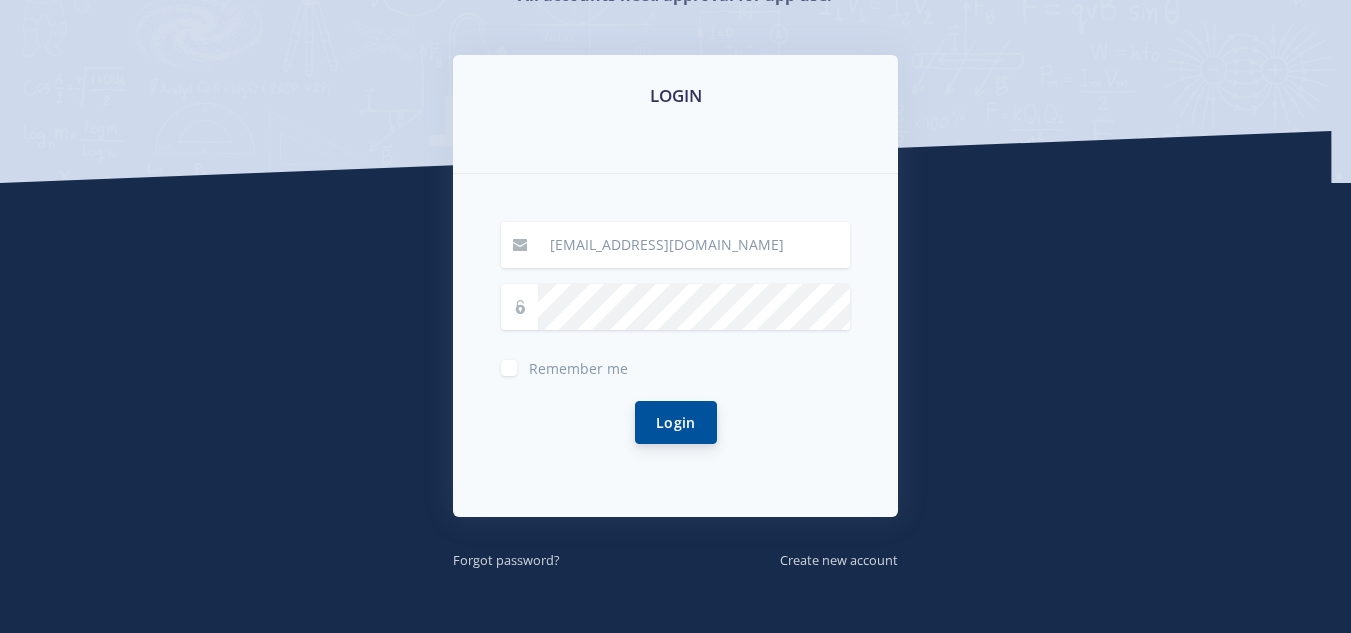 click on "Login" at bounding box center (676, 422) 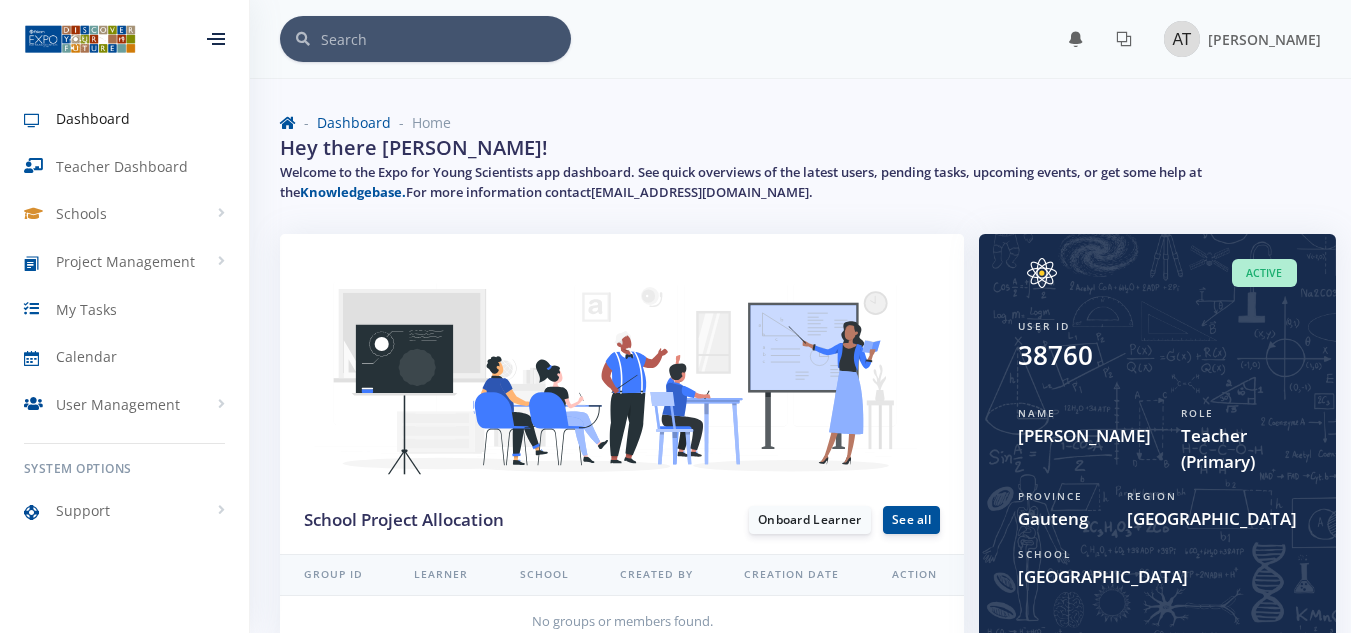 scroll, scrollTop: 0, scrollLeft: 0, axis: both 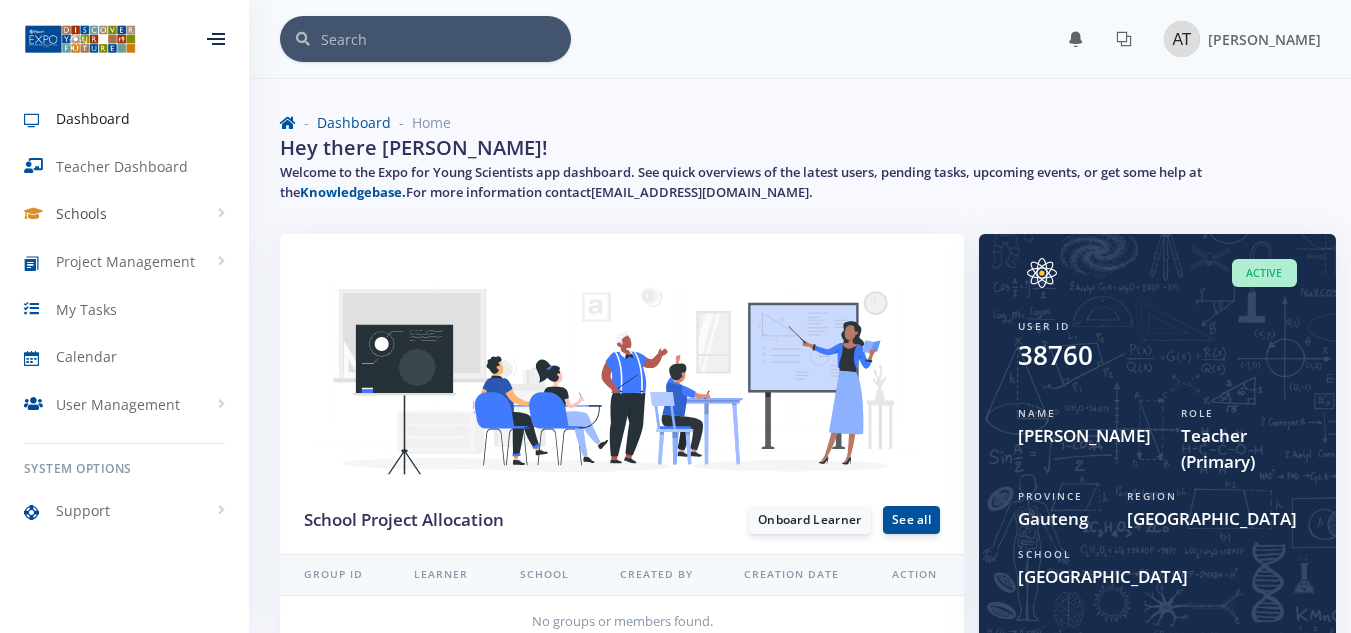 click on "Schools" at bounding box center [124, 214] 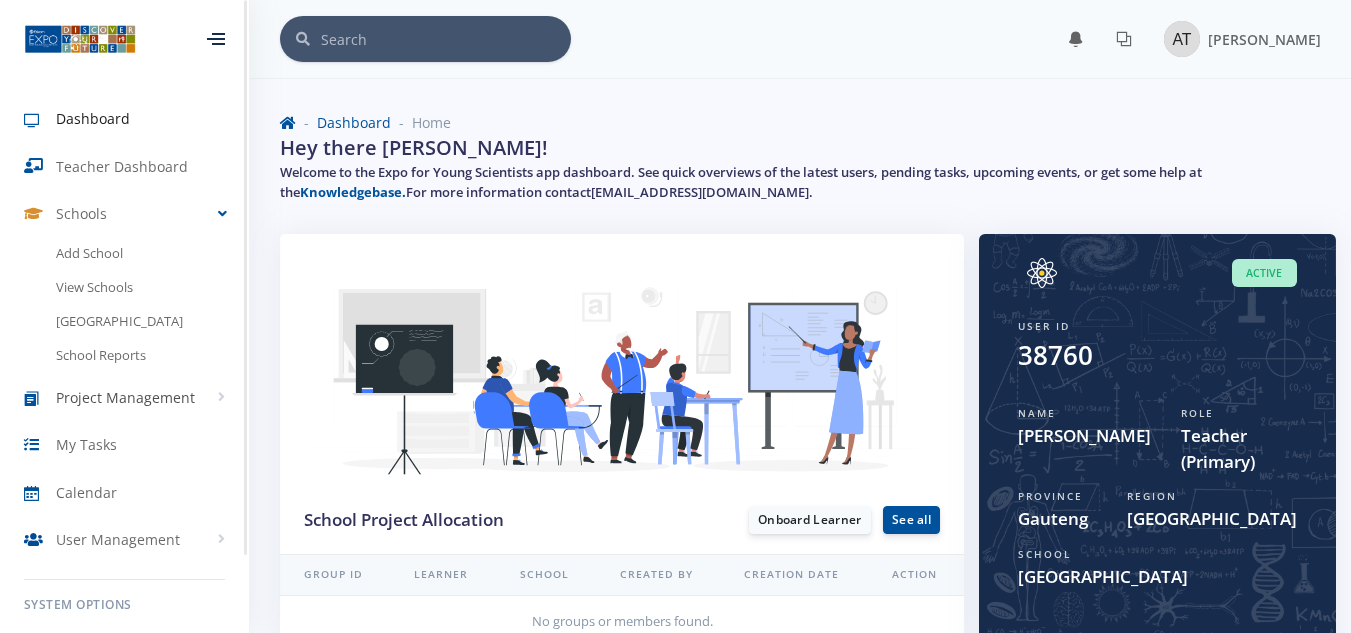 click on "Project Management" at bounding box center [125, 397] 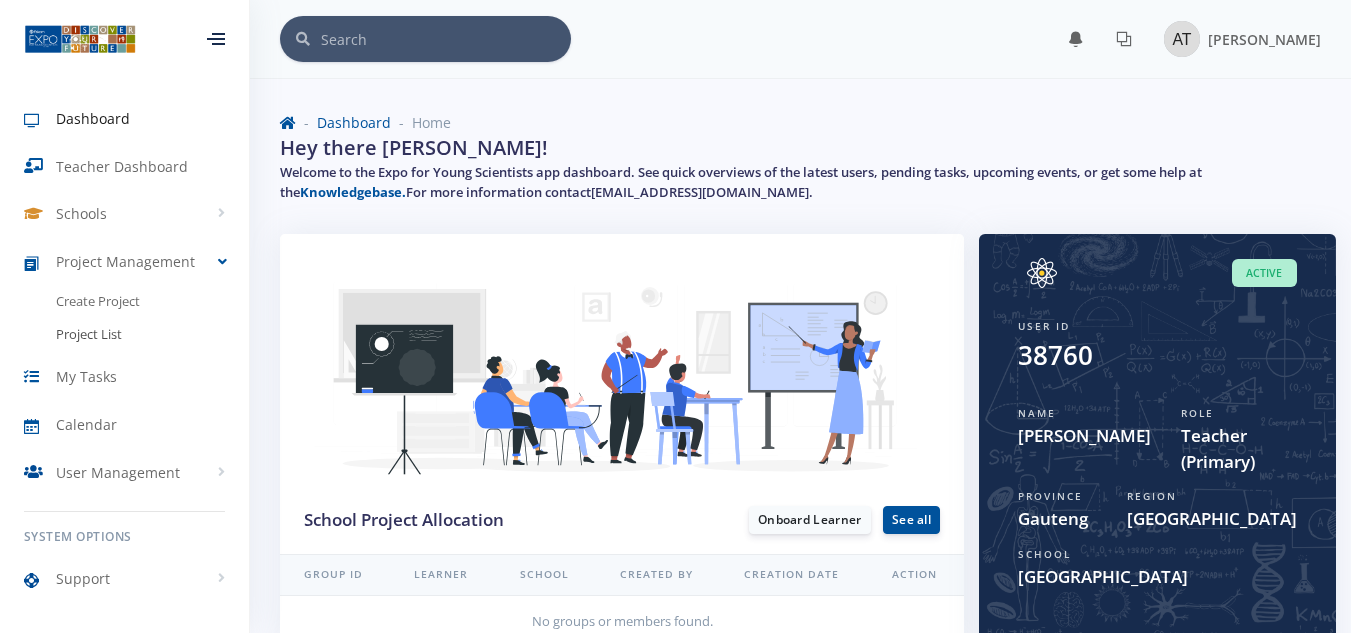click on "Project List" at bounding box center [89, 335] 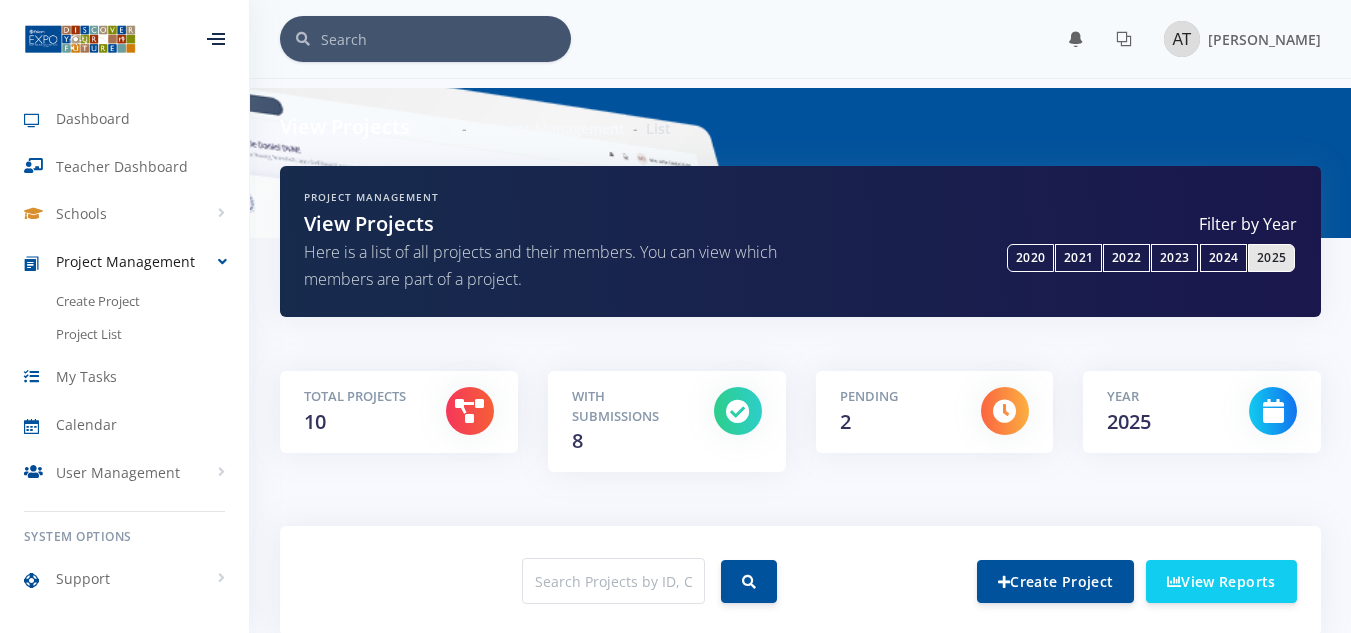 scroll, scrollTop: 0, scrollLeft: 0, axis: both 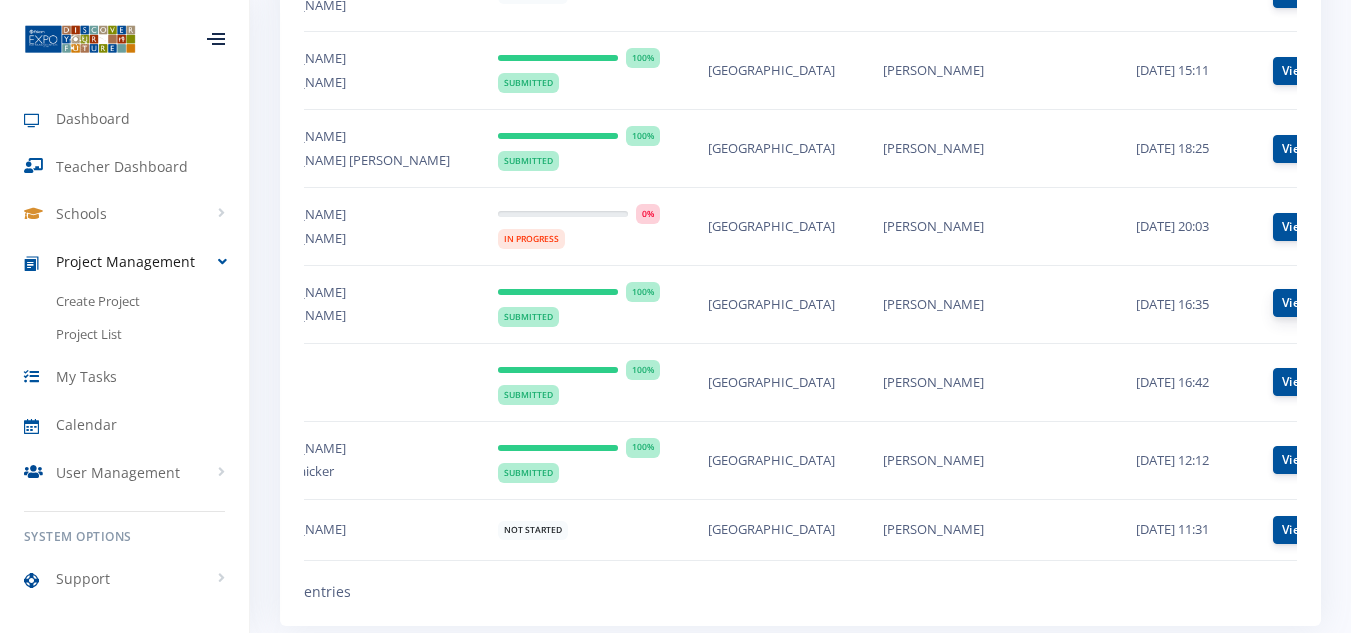 click on "View" at bounding box center (1296, 303) 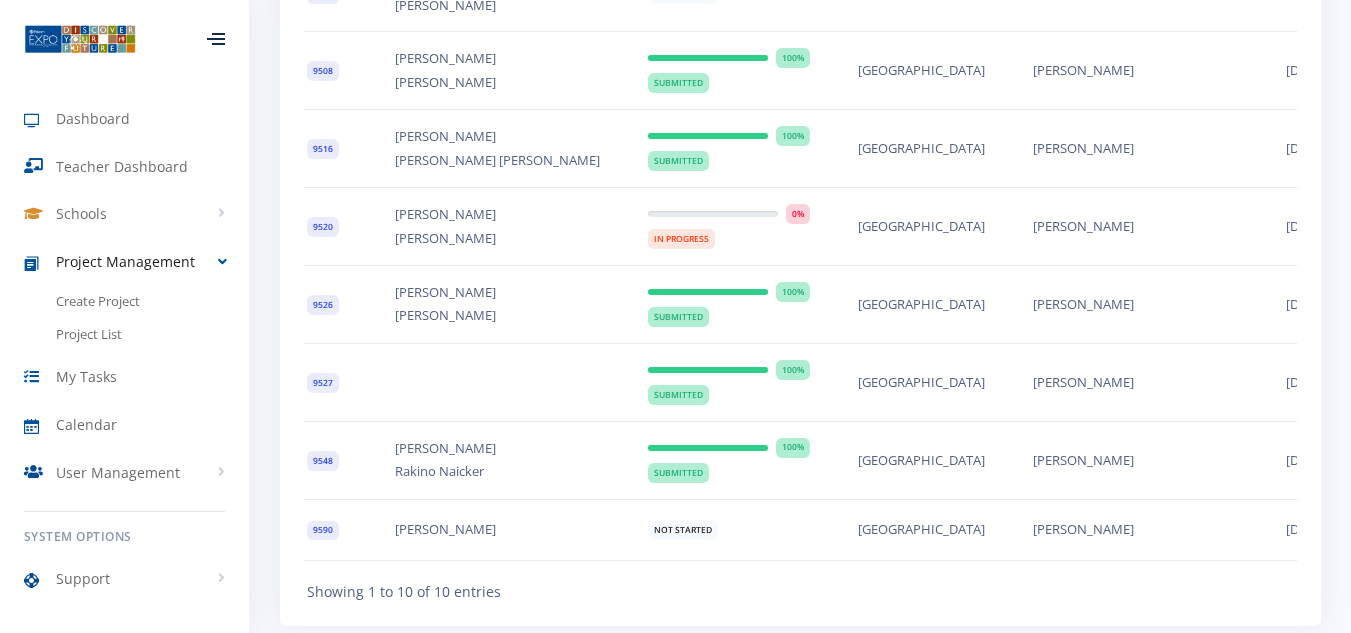 scroll, scrollTop: 0, scrollLeft: 18, axis: horizontal 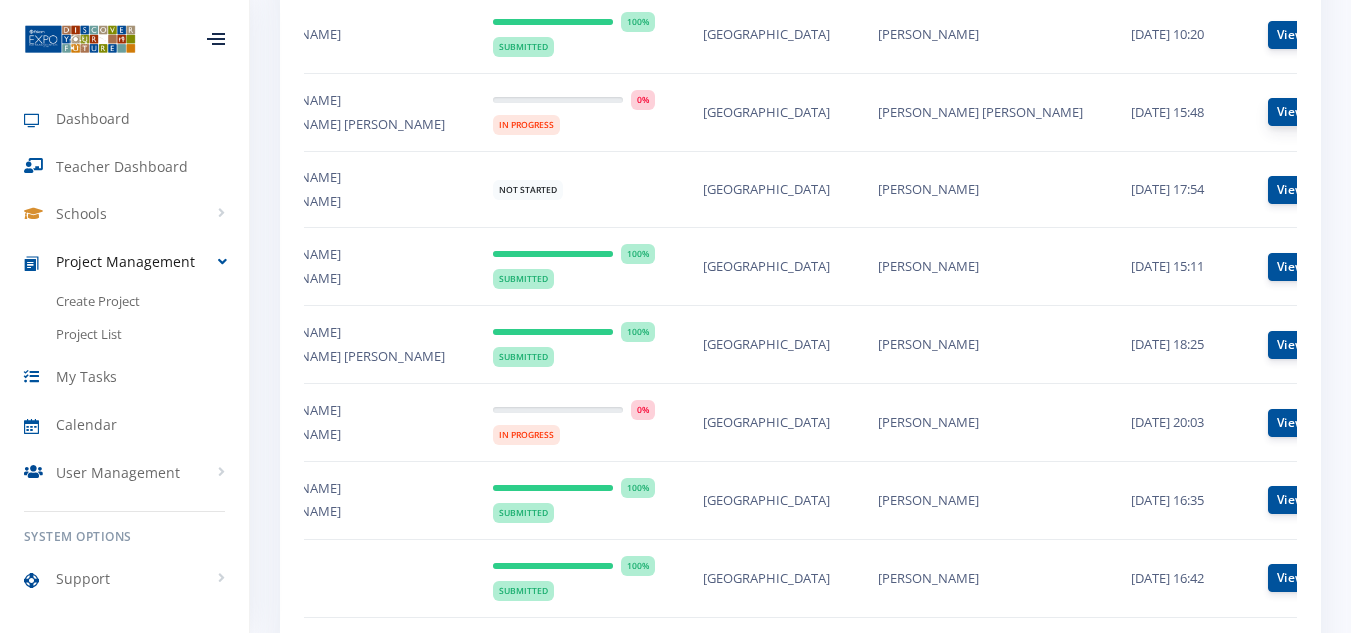 click on "View" at bounding box center [1291, 112] 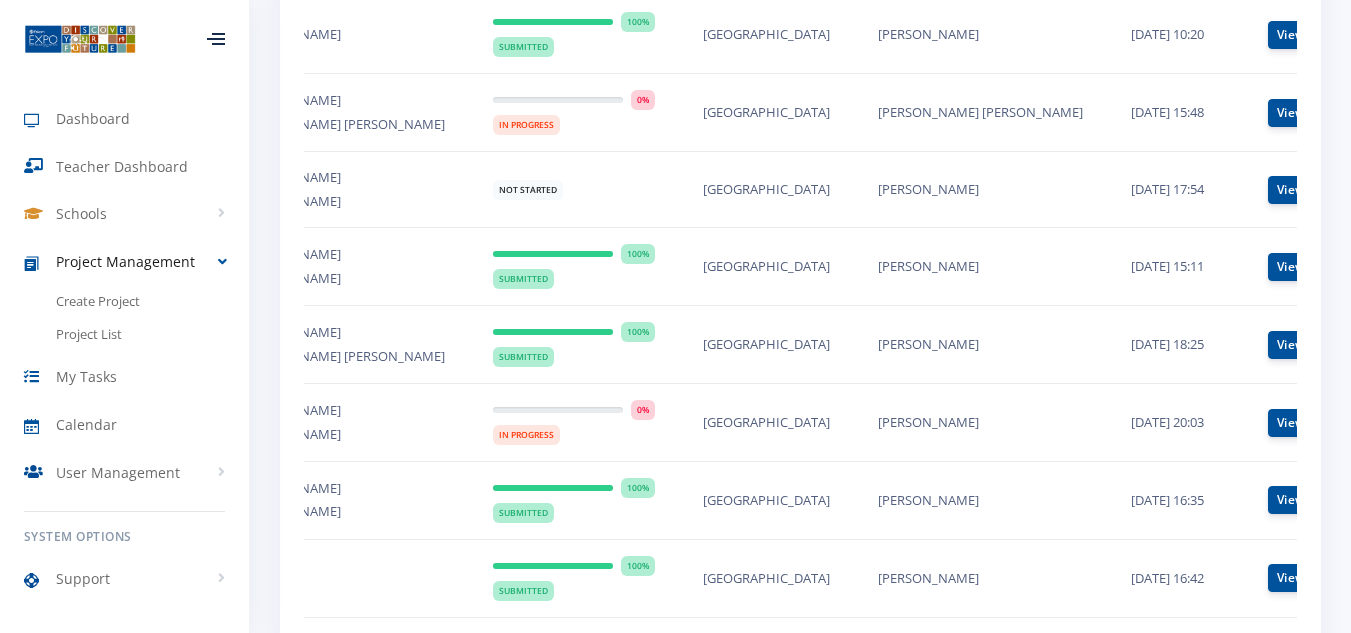 scroll, scrollTop: 1200, scrollLeft: 0, axis: vertical 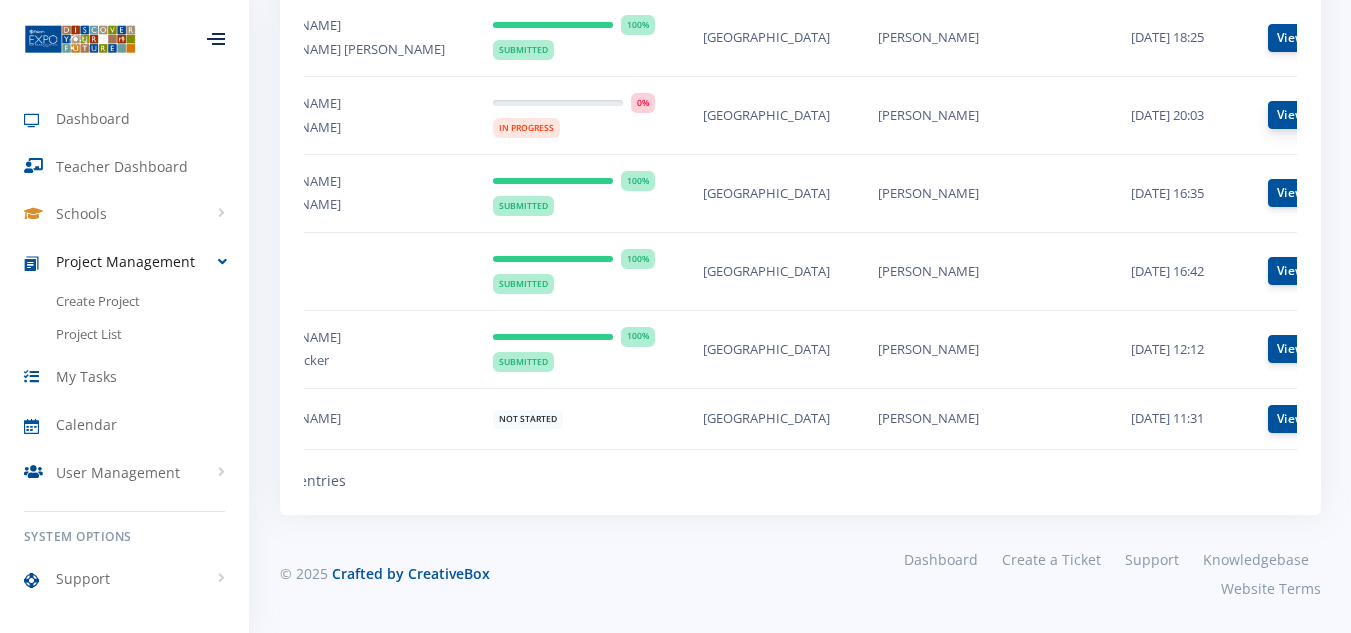 click on "View" at bounding box center [1291, 115] 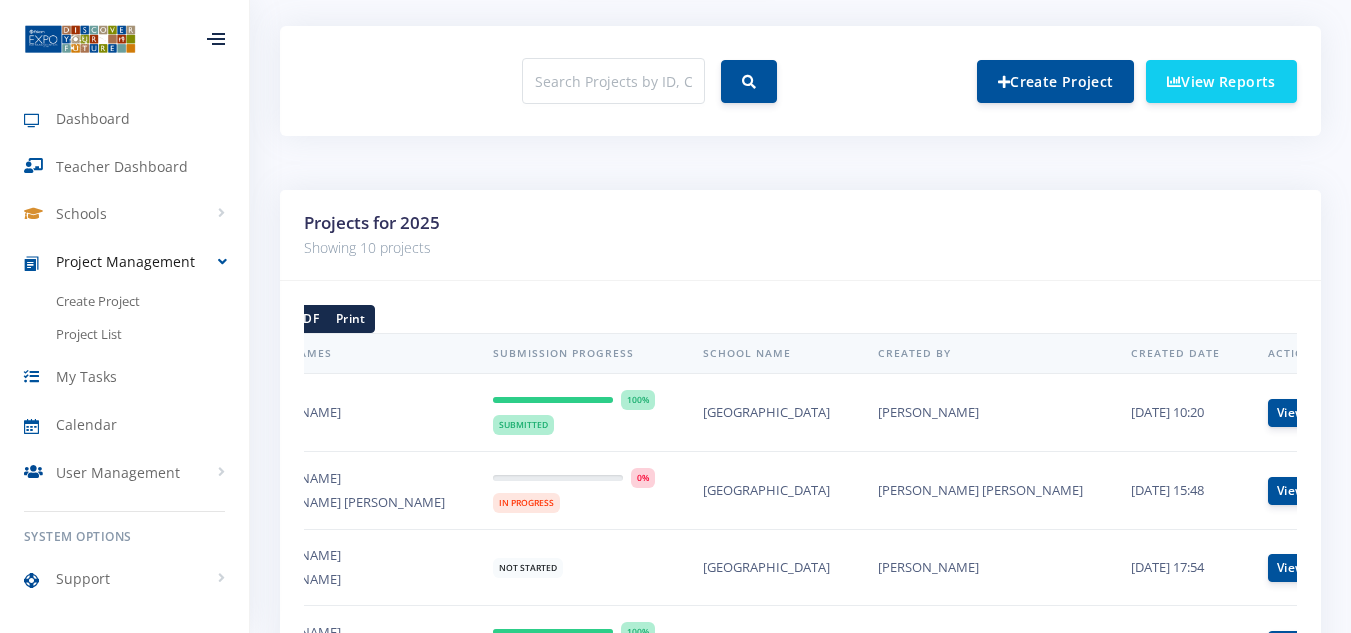 scroll, scrollTop: 595, scrollLeft: 0, axis: vertical 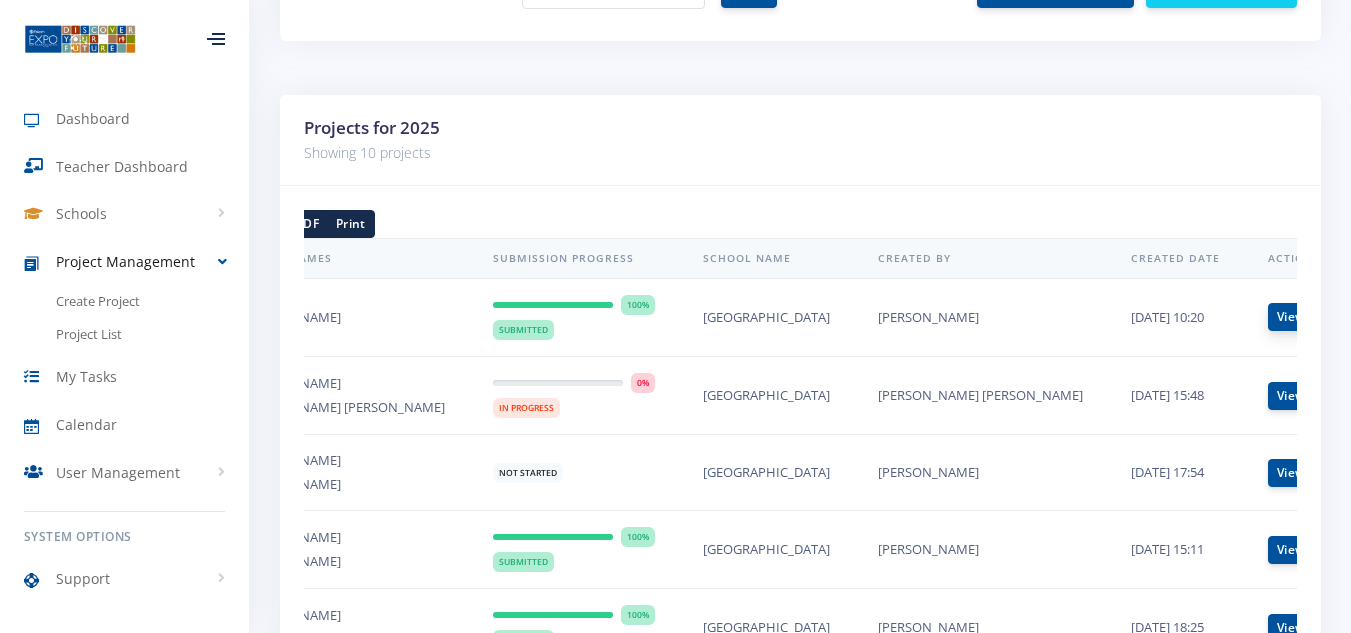 click on "View" at bounding box center (1291, 317) 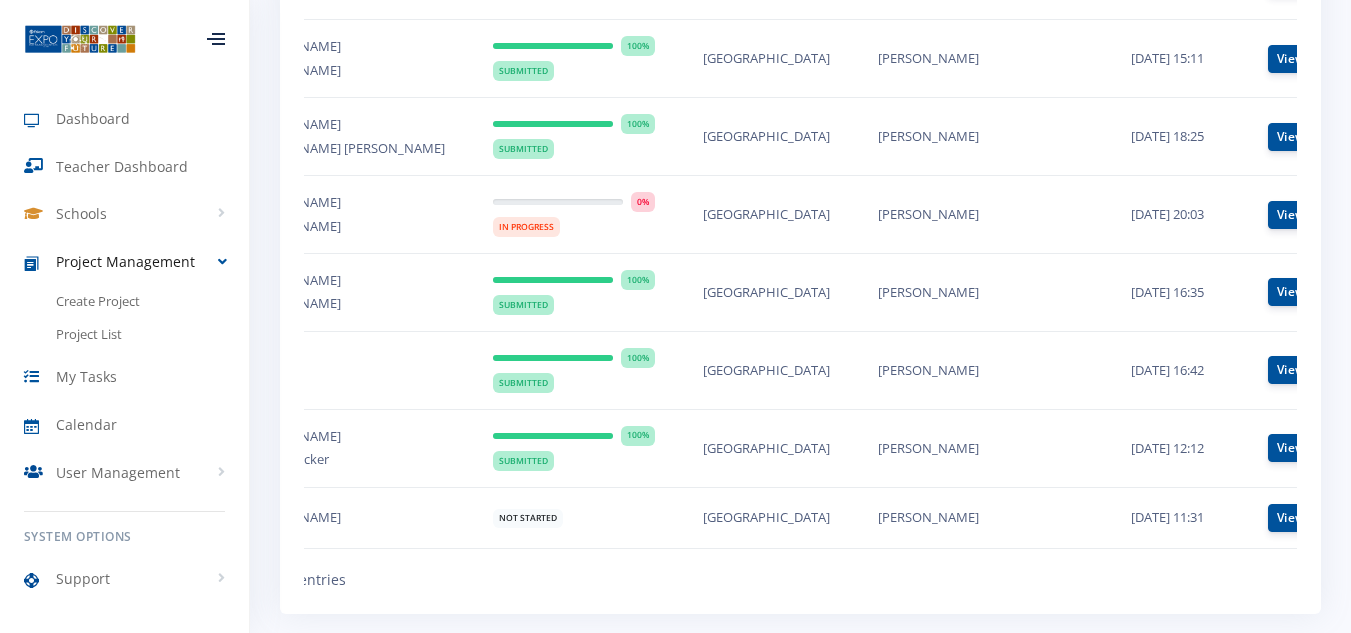 scroll, scrollTop: 1200, scrollLeft: 0, axis: vertical 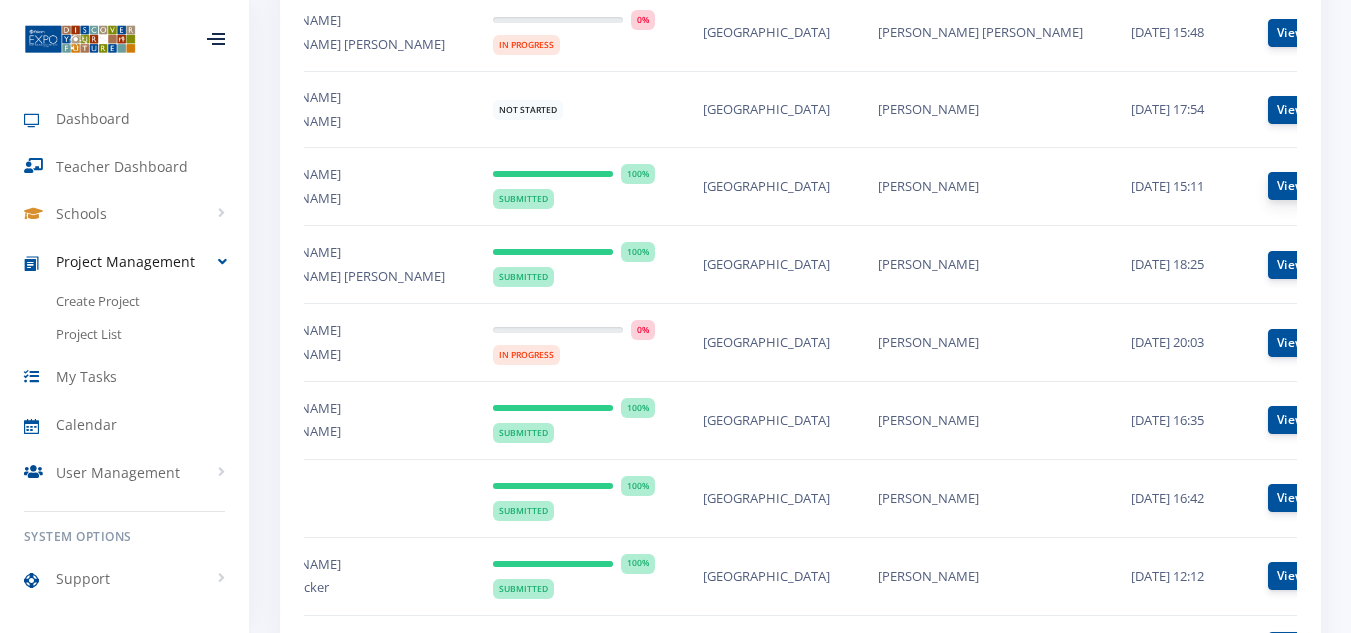 click on "View" at bounding box center [1291, 186] 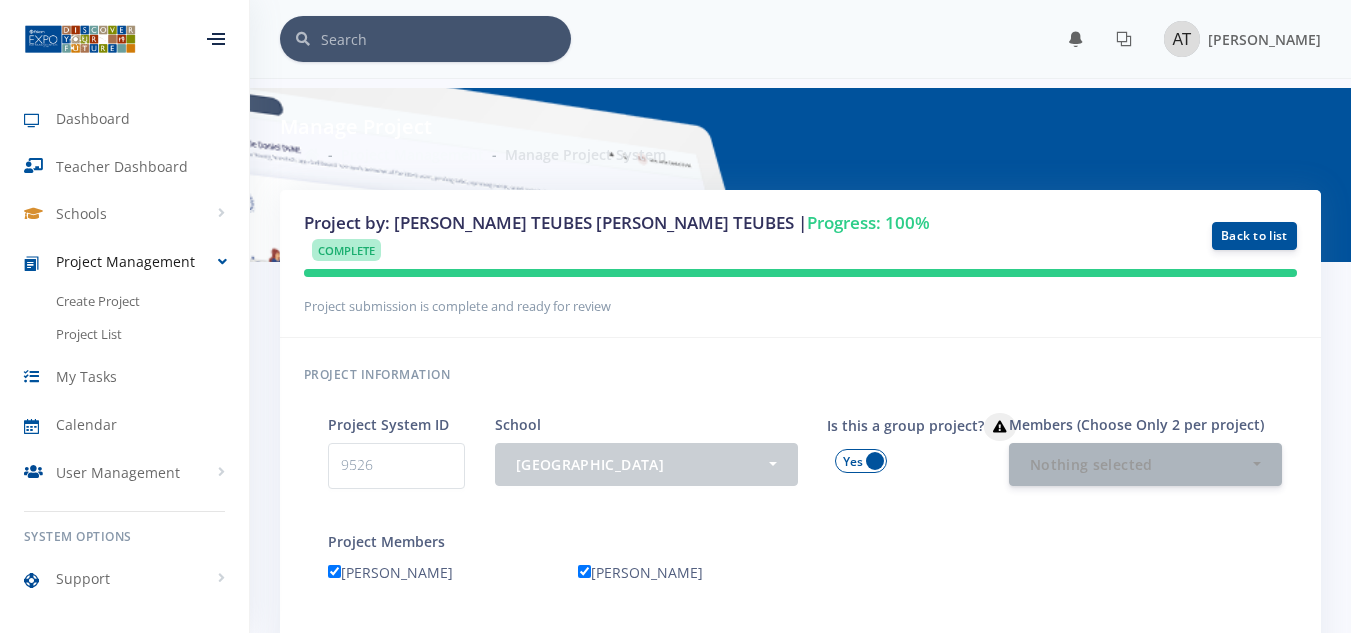 scroll, scrollTop: 0, scrollLeft: 0, axis: both 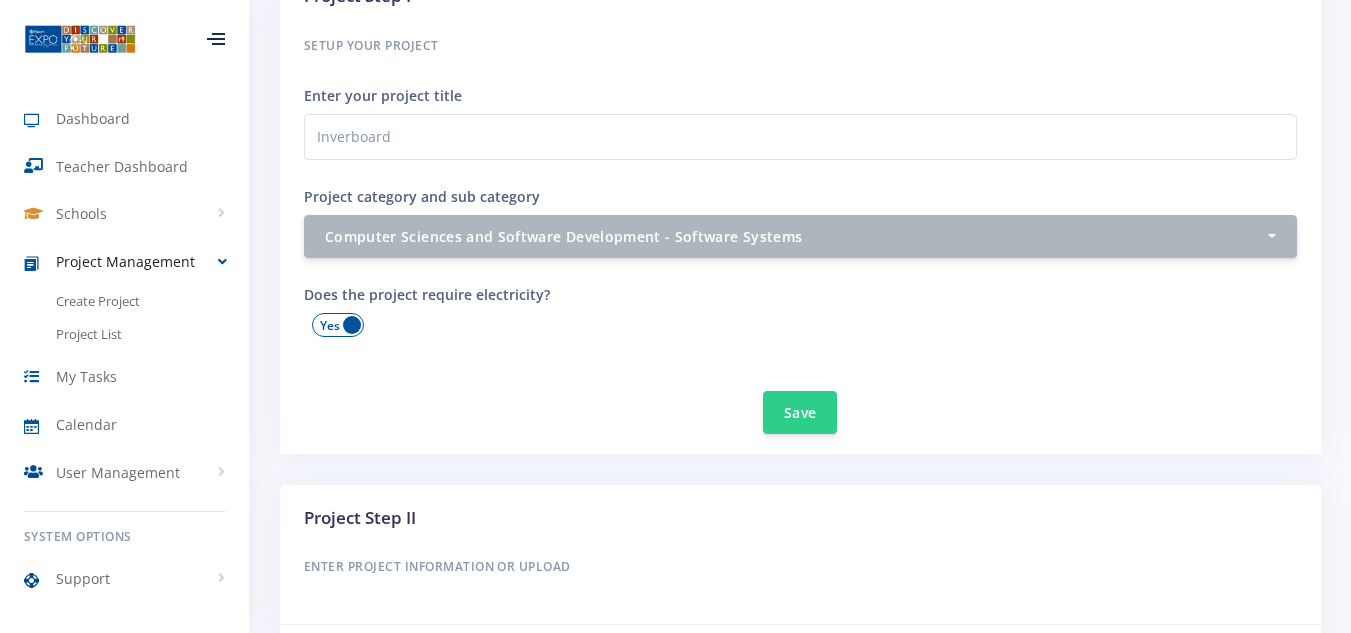 drag, startPoint x: 473, startPoint y: 241, endPoint x: 1026, endPoint y: 365, distance: 566.7319 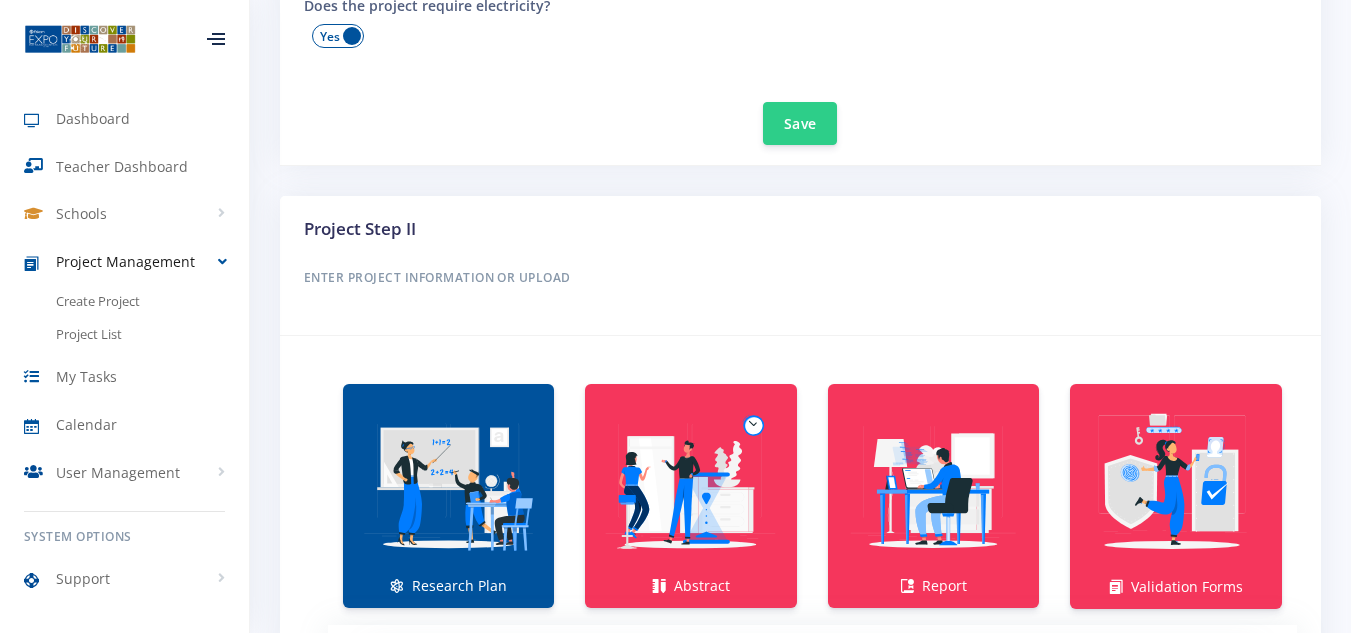 scroll, scrollTop: 1263, scrollLeft: 0, axis: vertical 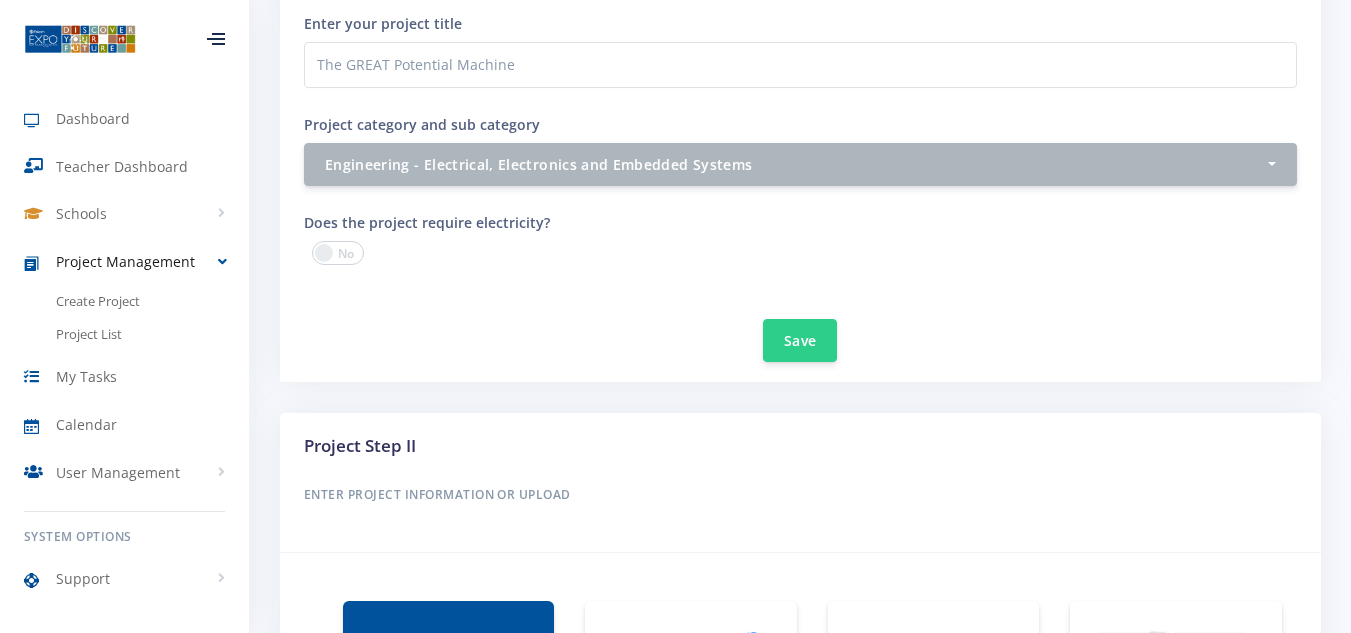 drag, startPoint x: 465, startPoint y: 166, endPoint x: 422, endPoint y: 305, distance: 145.49915 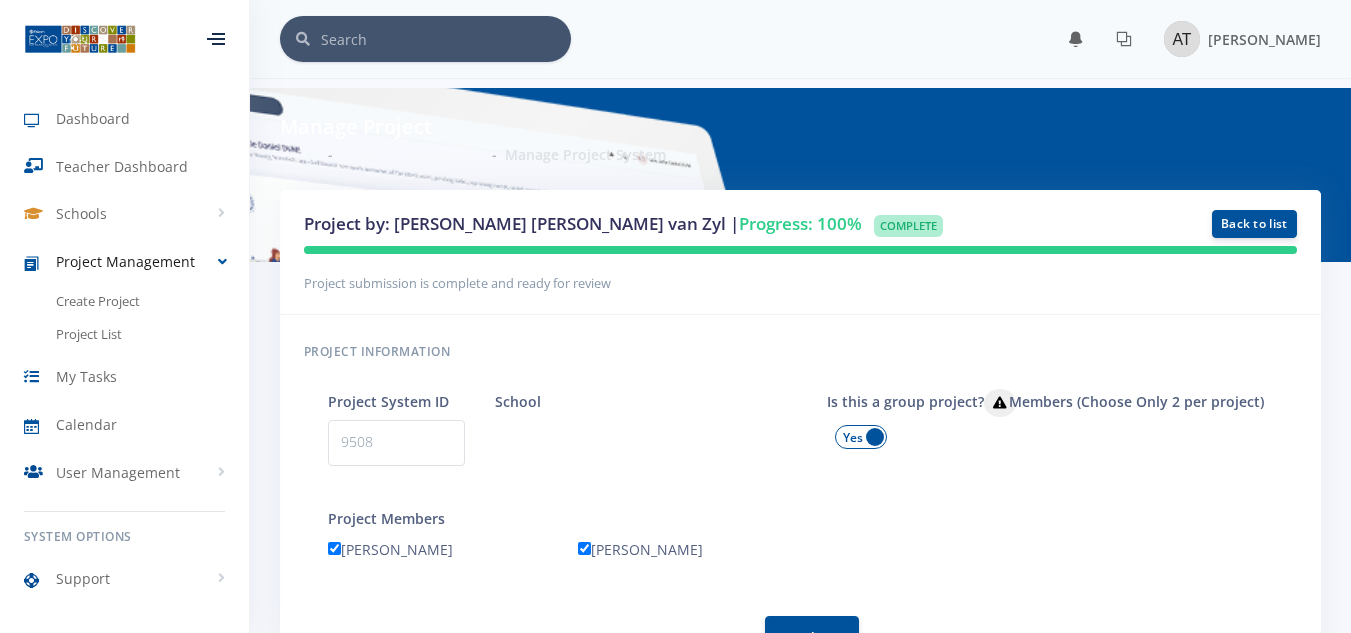 scroll, scrollTop: 0, scrollLeft: 0, axis: both 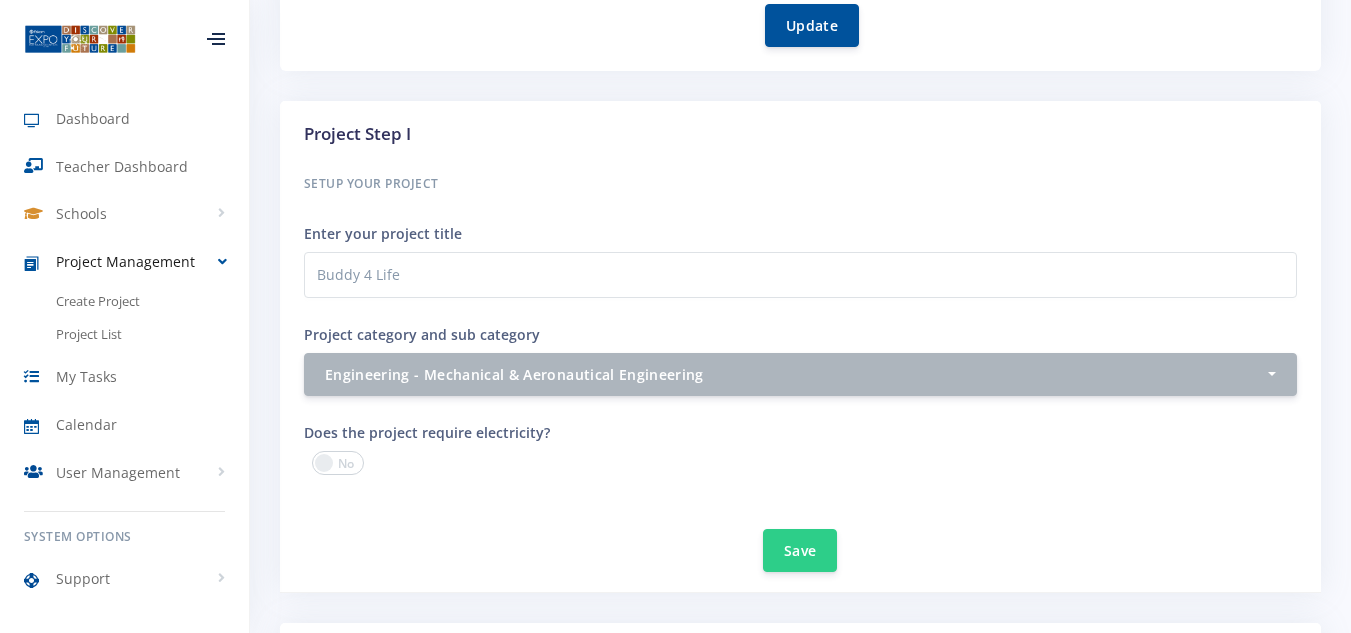 drag, startPoint x: 1365, startPoint y: 91, endPoint x: 1317, endPoint y: 231, distance: 148 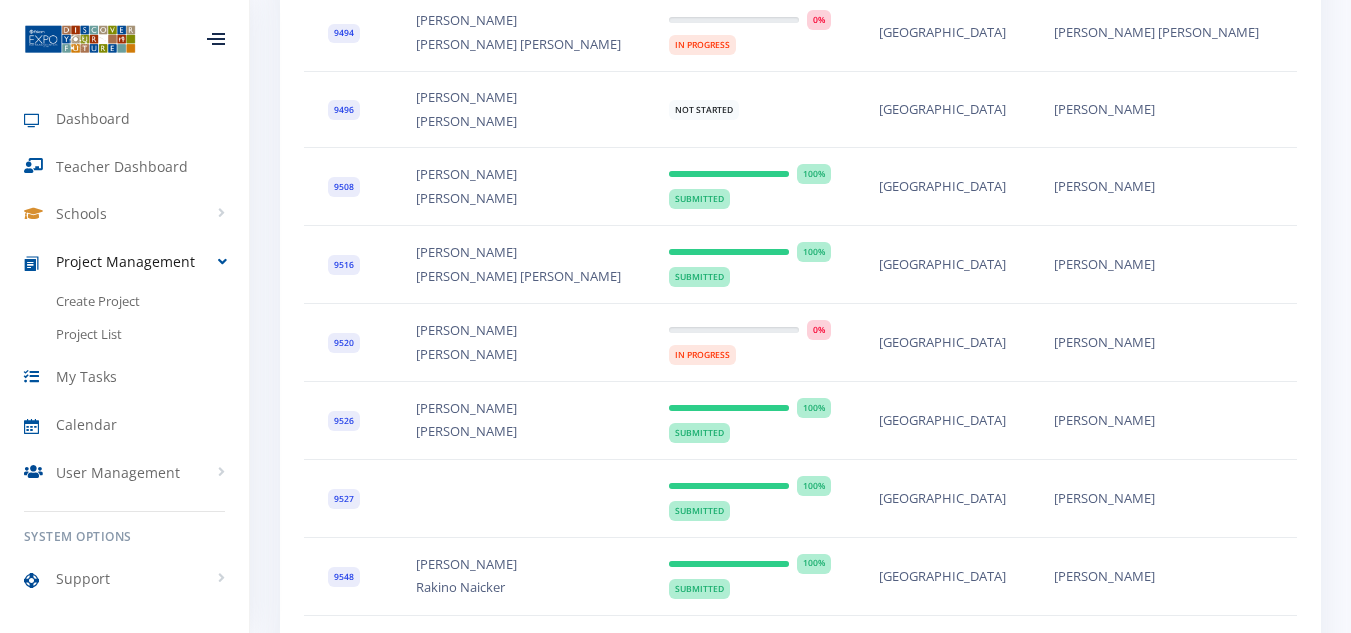 scroll, scrollTop: 958, scrollLeft: 0, axis: vertical 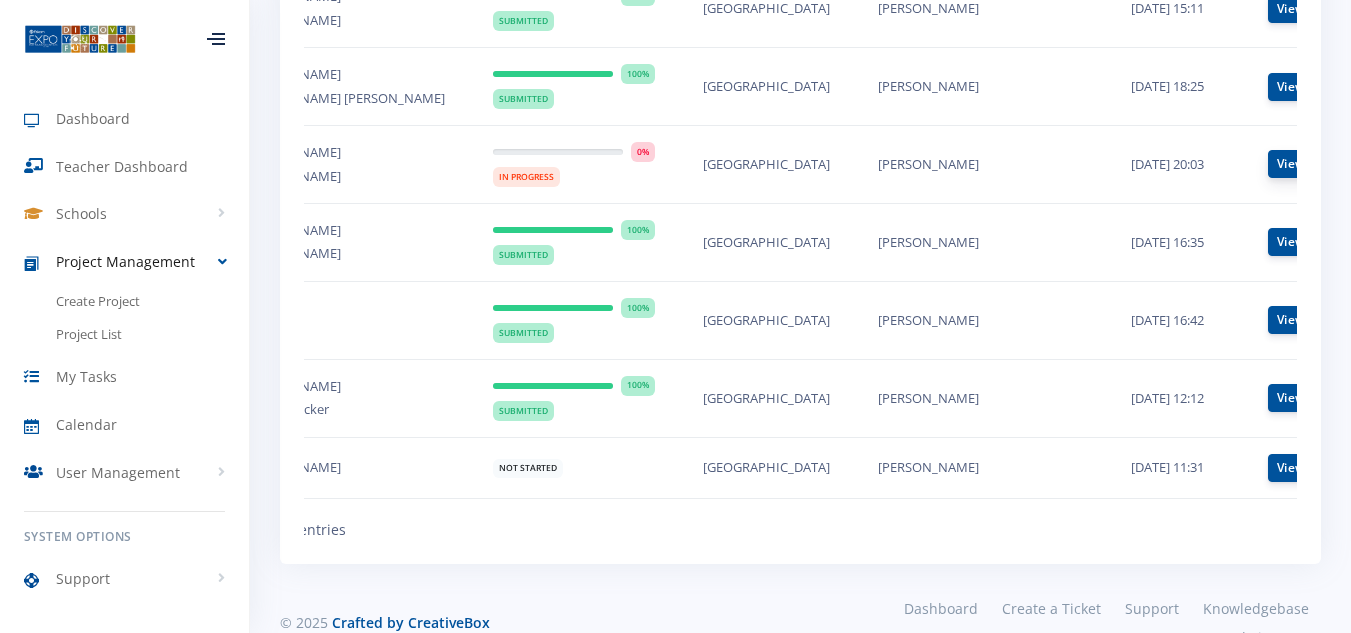 click on "View" at bounding box center (1291, 164) 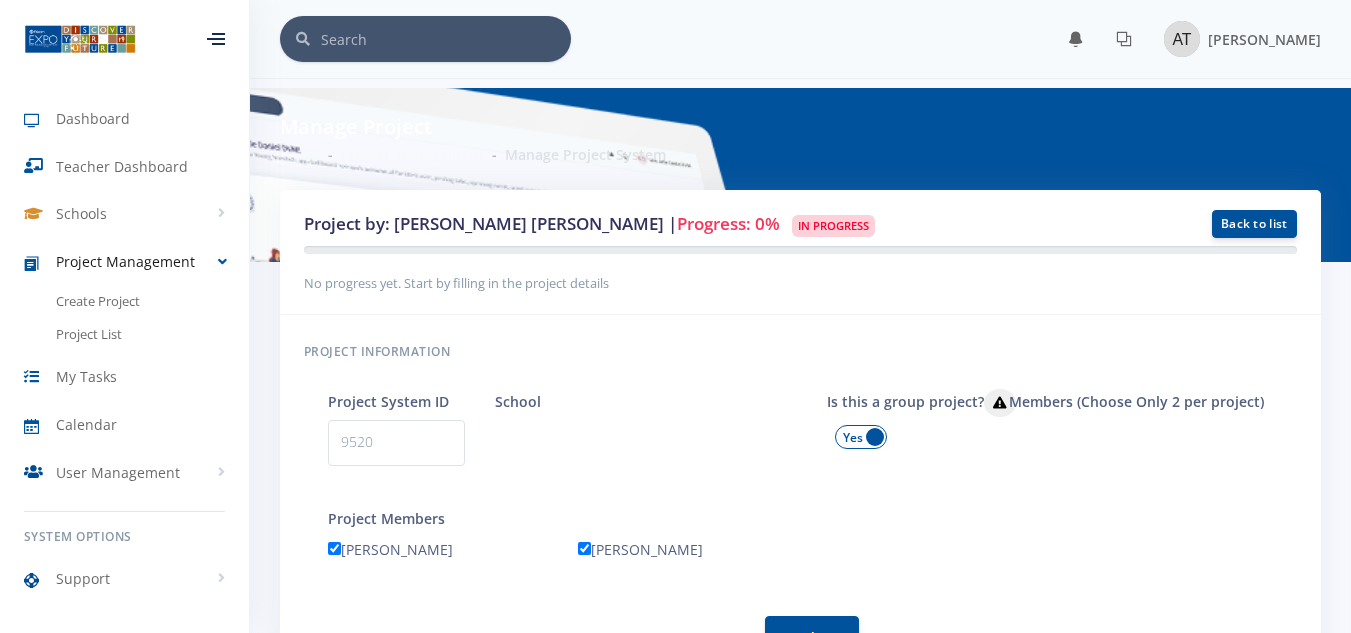 scroll, scrollTop: 0, scrollLeft: 0, axis: both 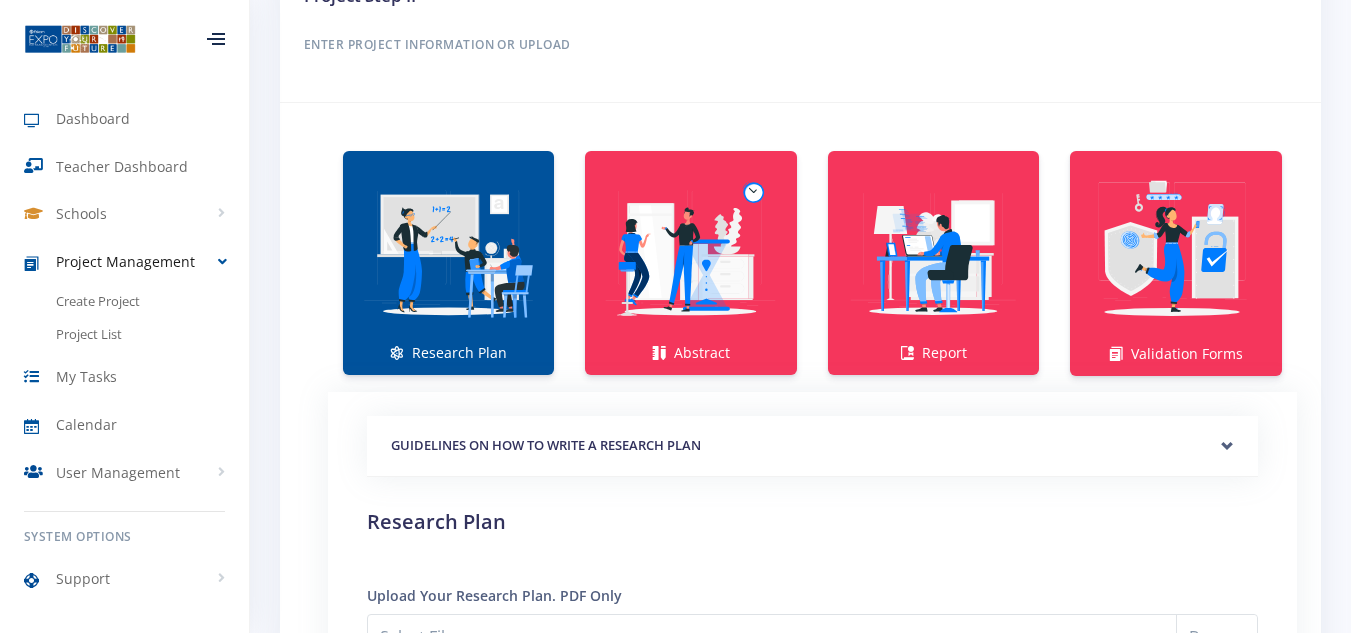 click at bounding box center (448, 252) 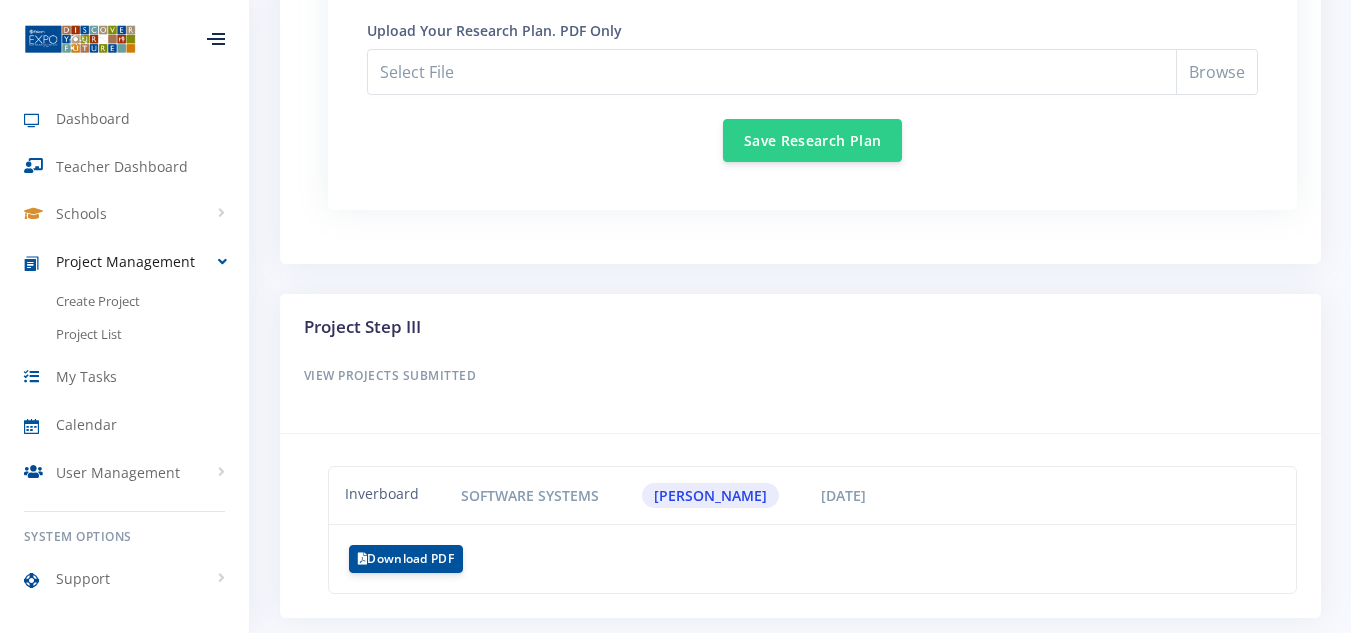 scroll, scrollTop: 1940, scrollLeft: 0, axis: vertical 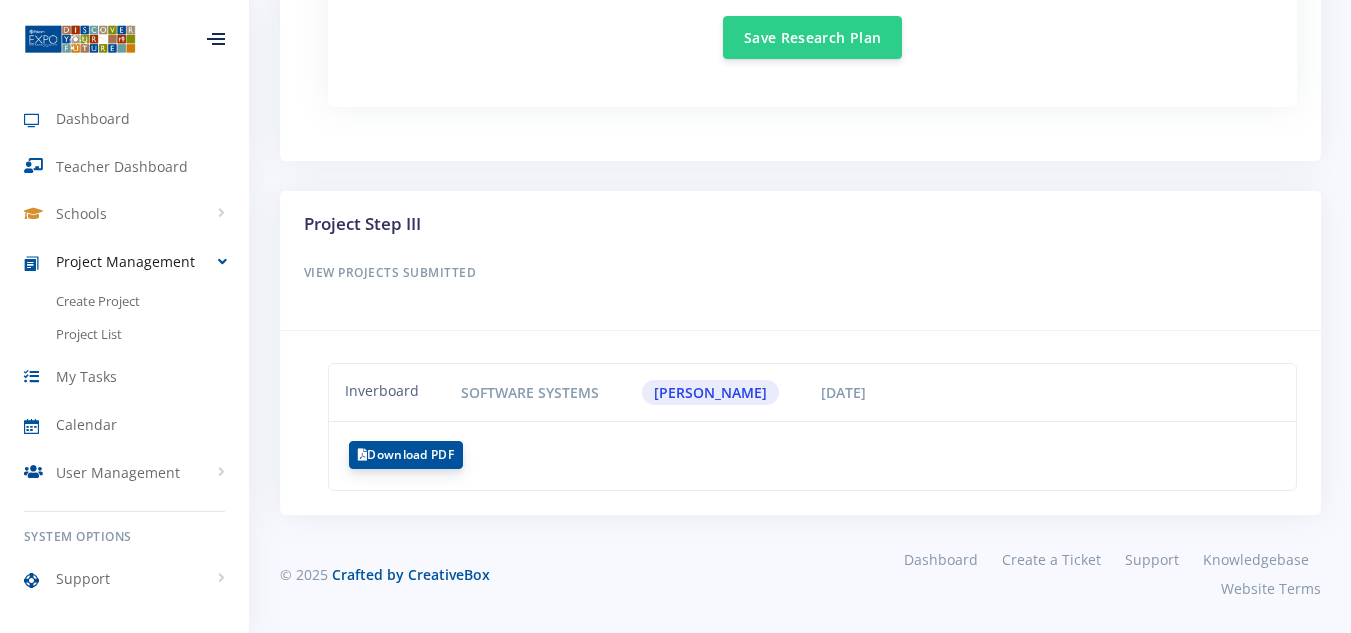 click on "Download PDF" at bounding box center [406, 455] 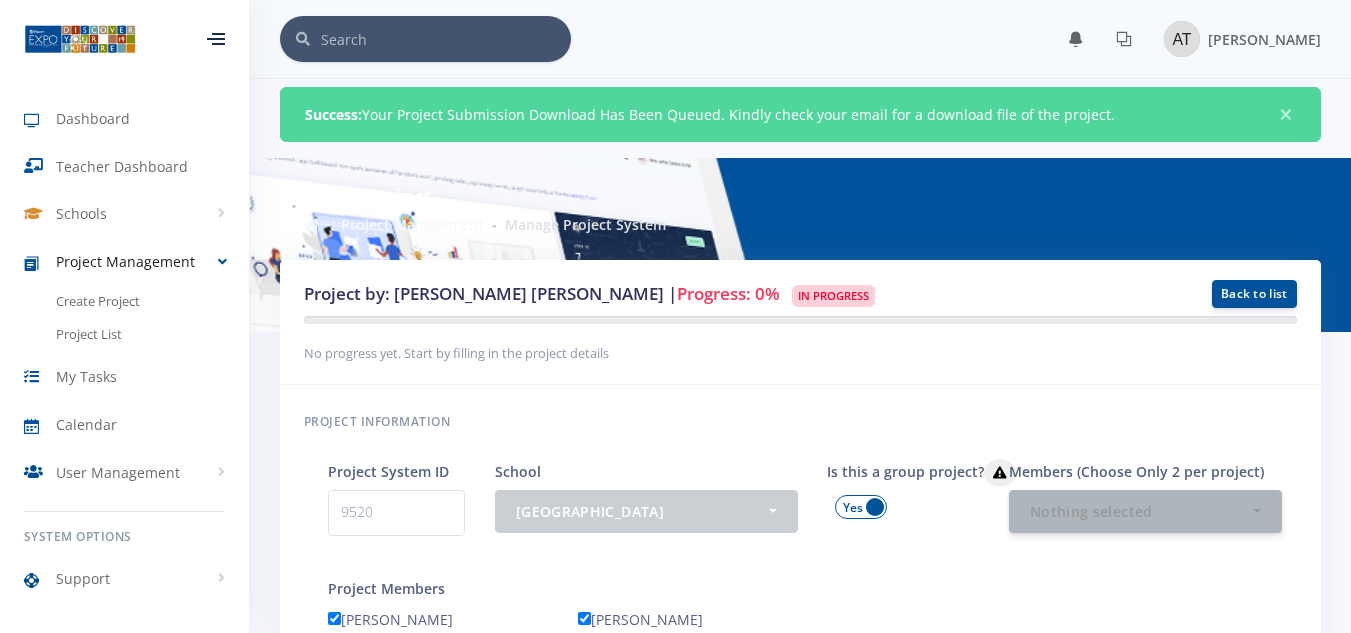 scroll, scrollTop: 0, scrollLeft: 0, axis: both 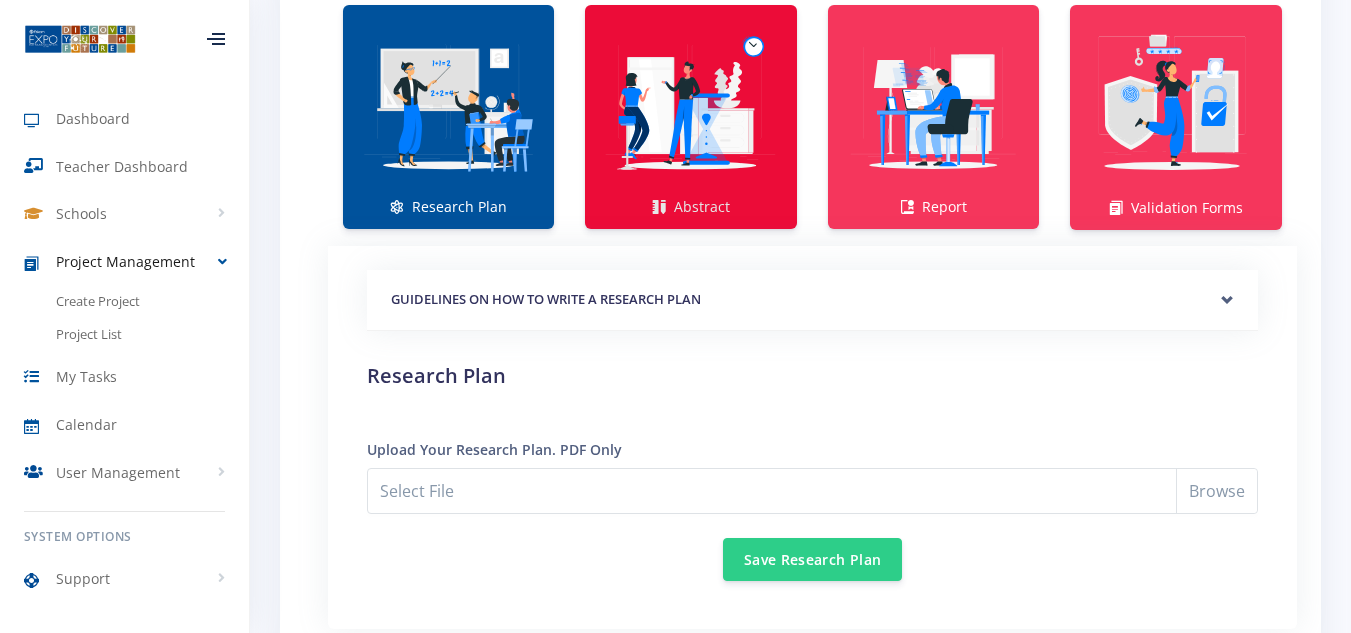 click on "Abstract" at bounding box center [690, 117] 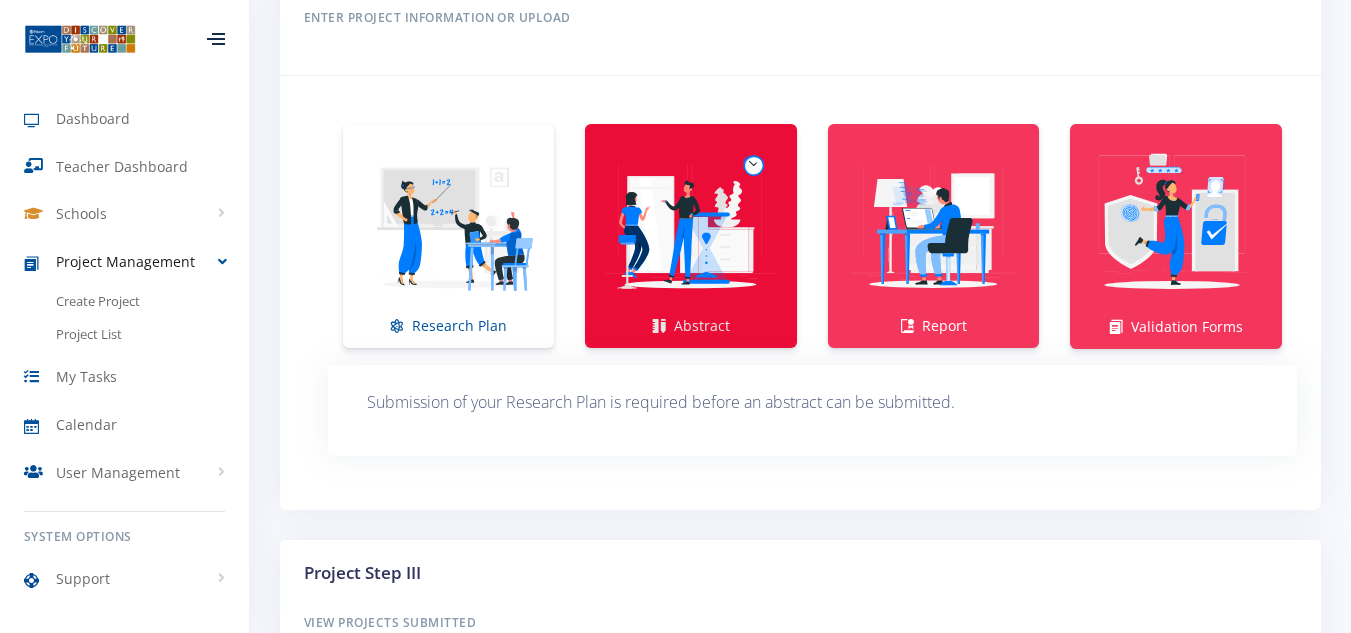 scroll, scrollTop: 1338, scrollLeft: 0, axis: vertical 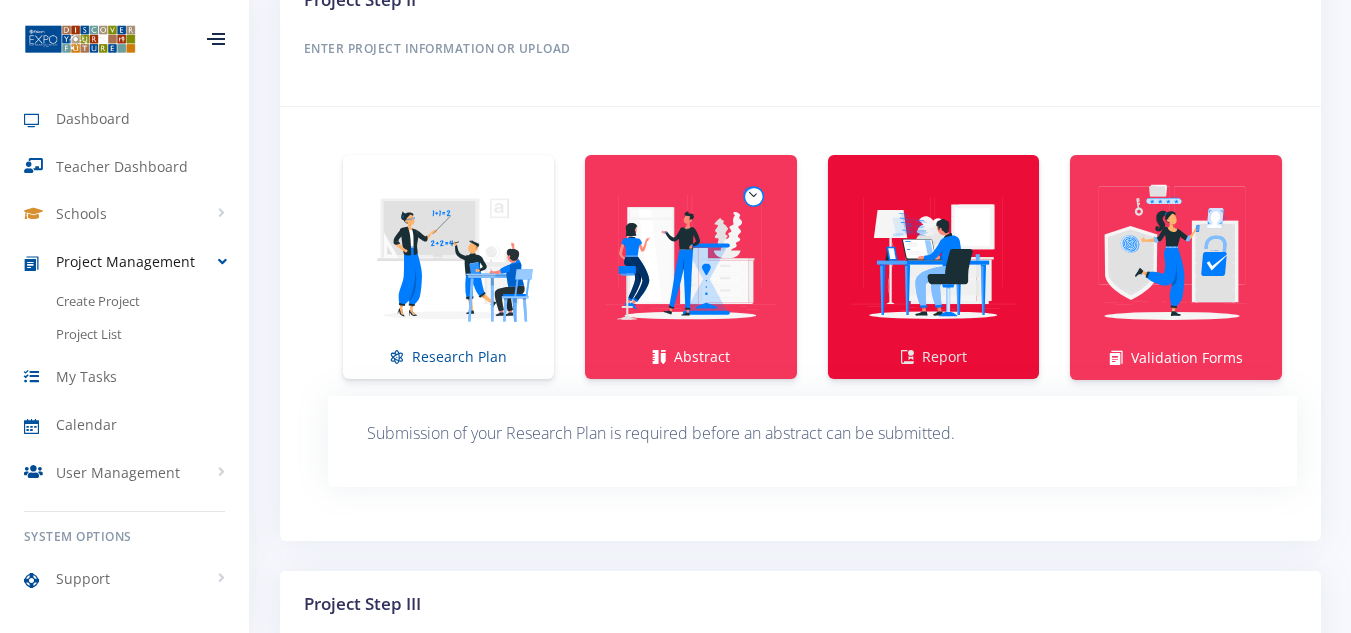 click at bounding box center [933, 256] 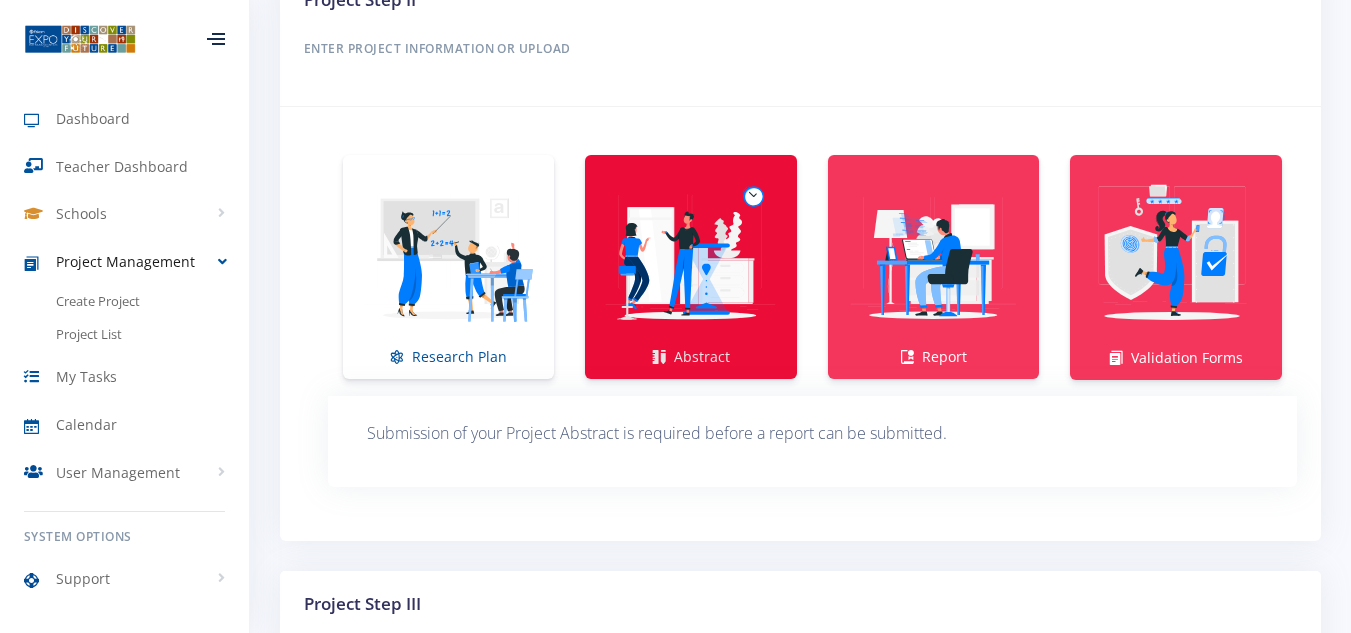 click at bounding box center [690, 256] 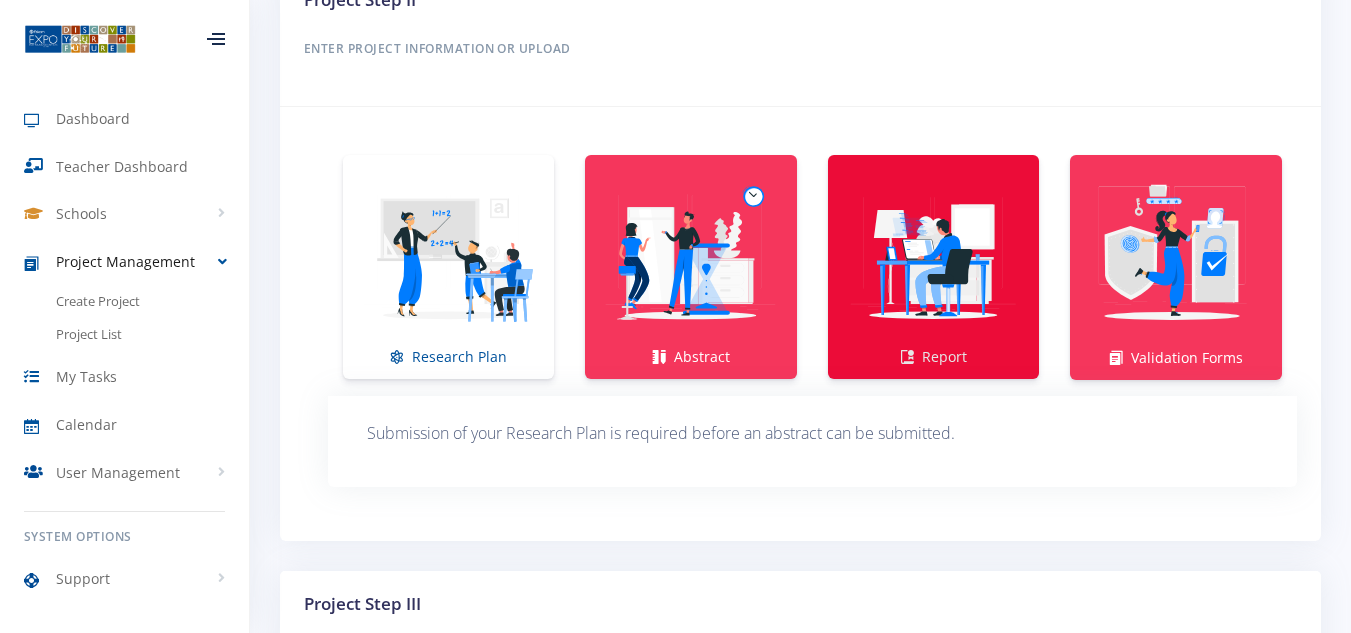 click at bounding box center (933, 256) 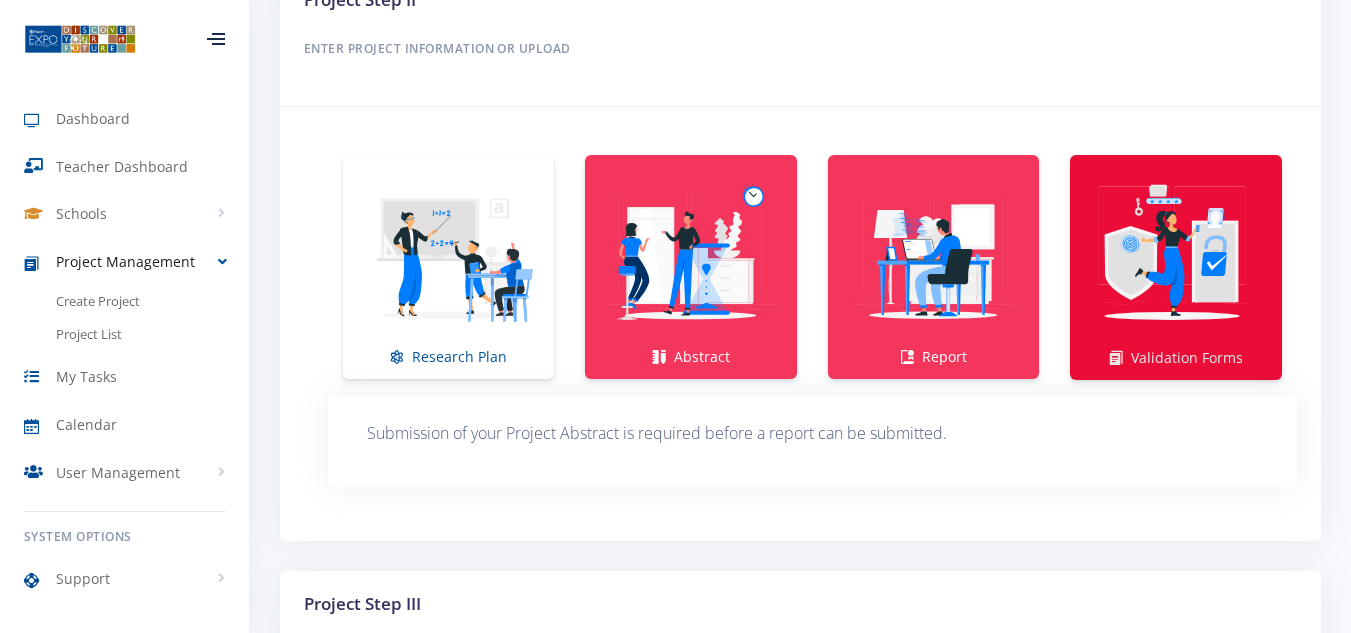 click at bounding box center [1176, 257] 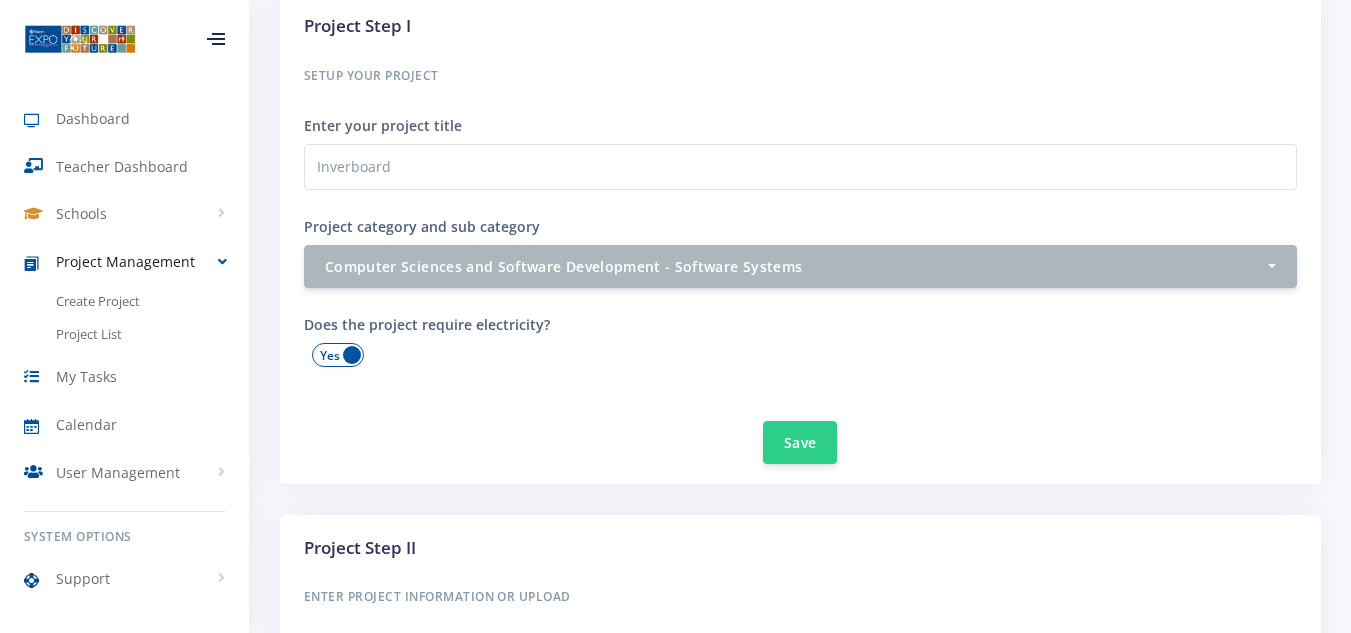 scroll, scrollTop: 624, scrollLeft: 0, axis: vertical 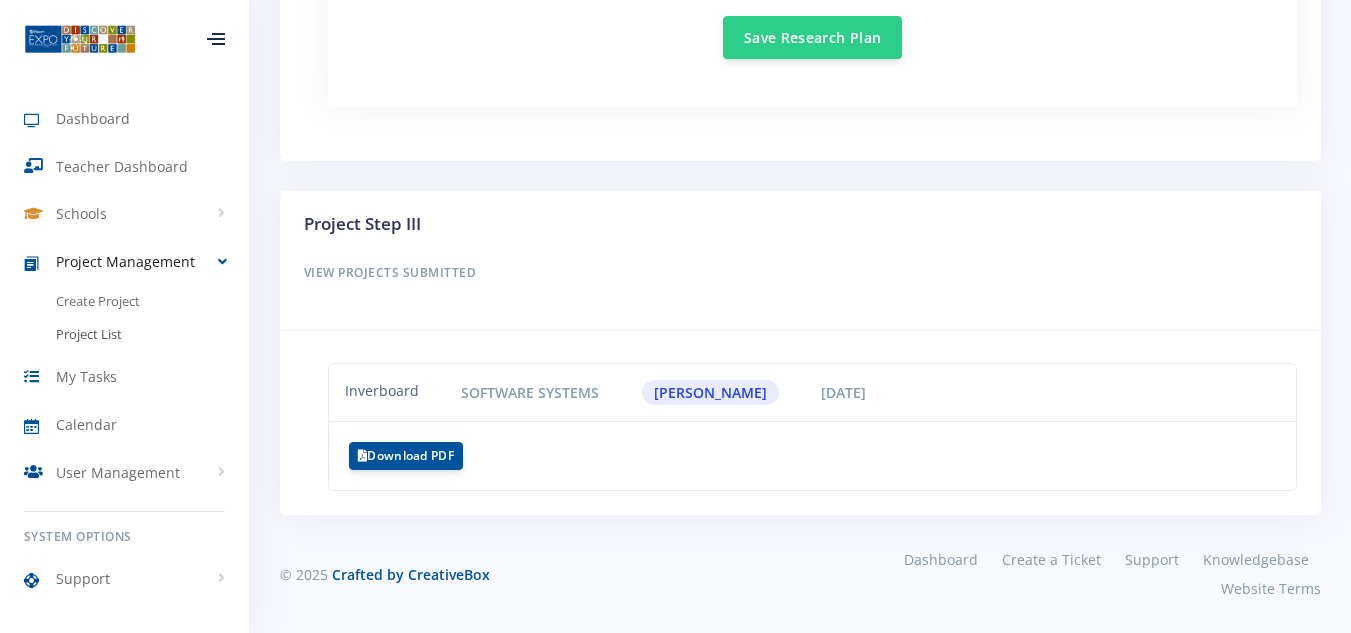 click on "Project List" at bounding box center [89, 335] 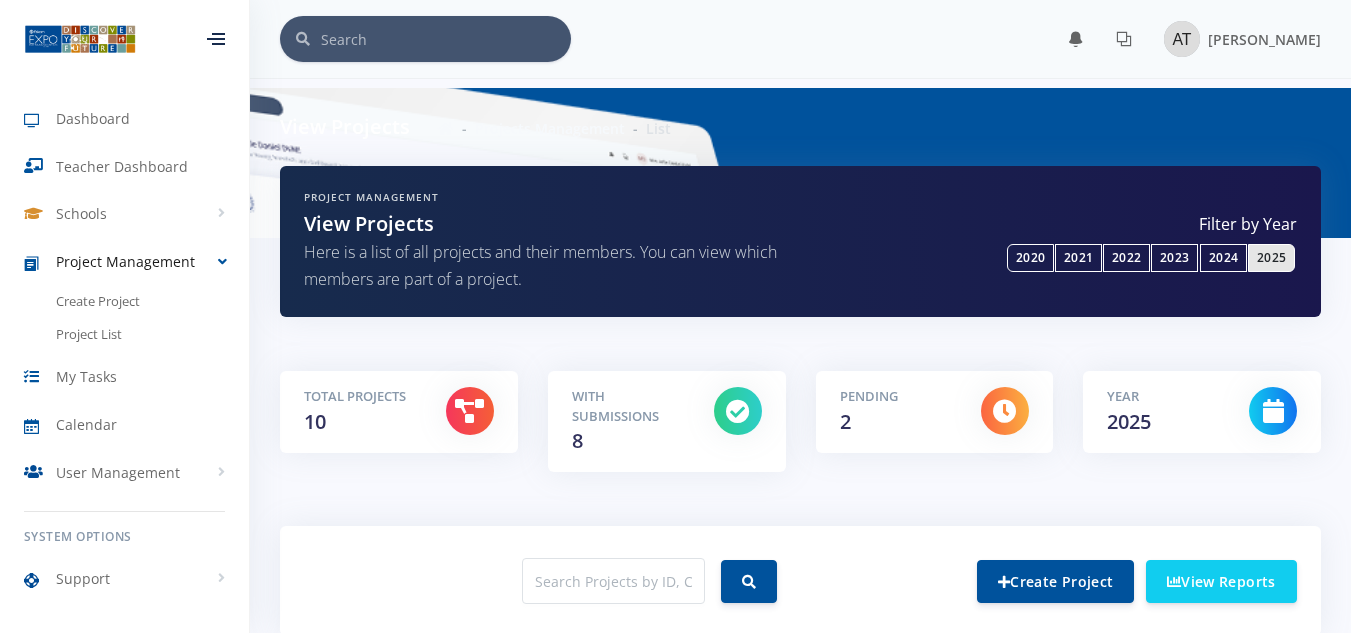 scroll, scrollTop: 0, scrollLeft: 0, axis: both 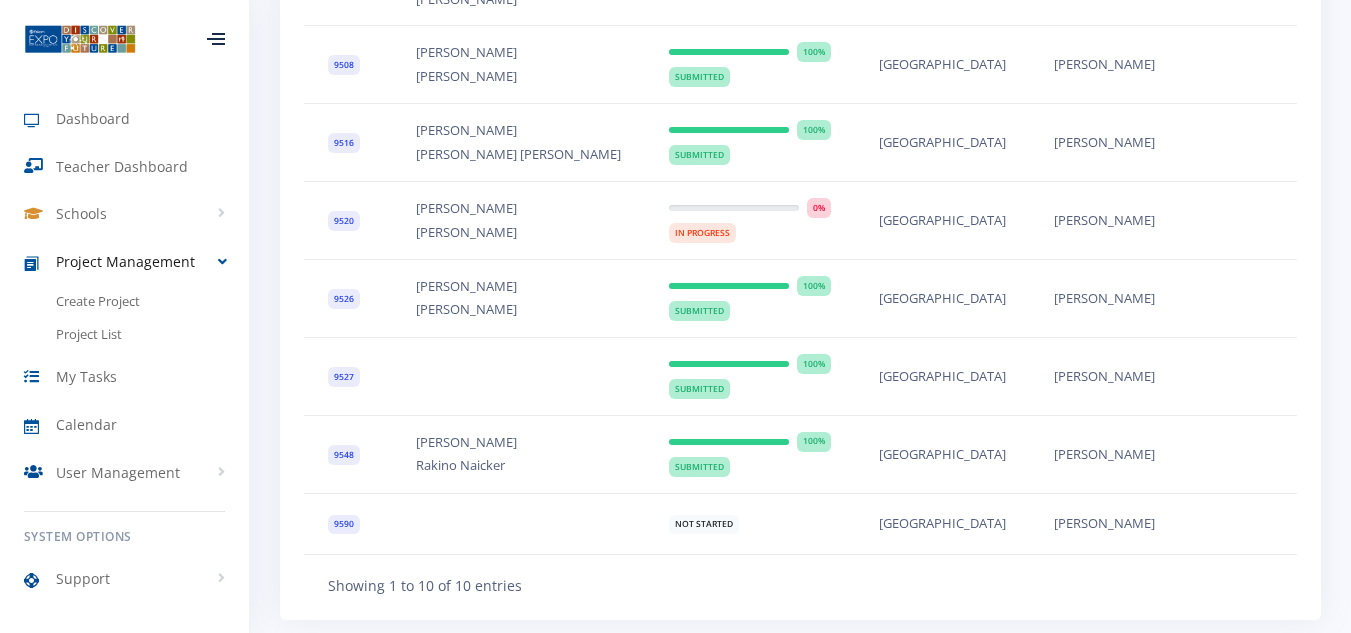 drag, startPoint x: 1365, startPoint y: 88, endPoint x: 1365, endPoint y: 440, distance: 352 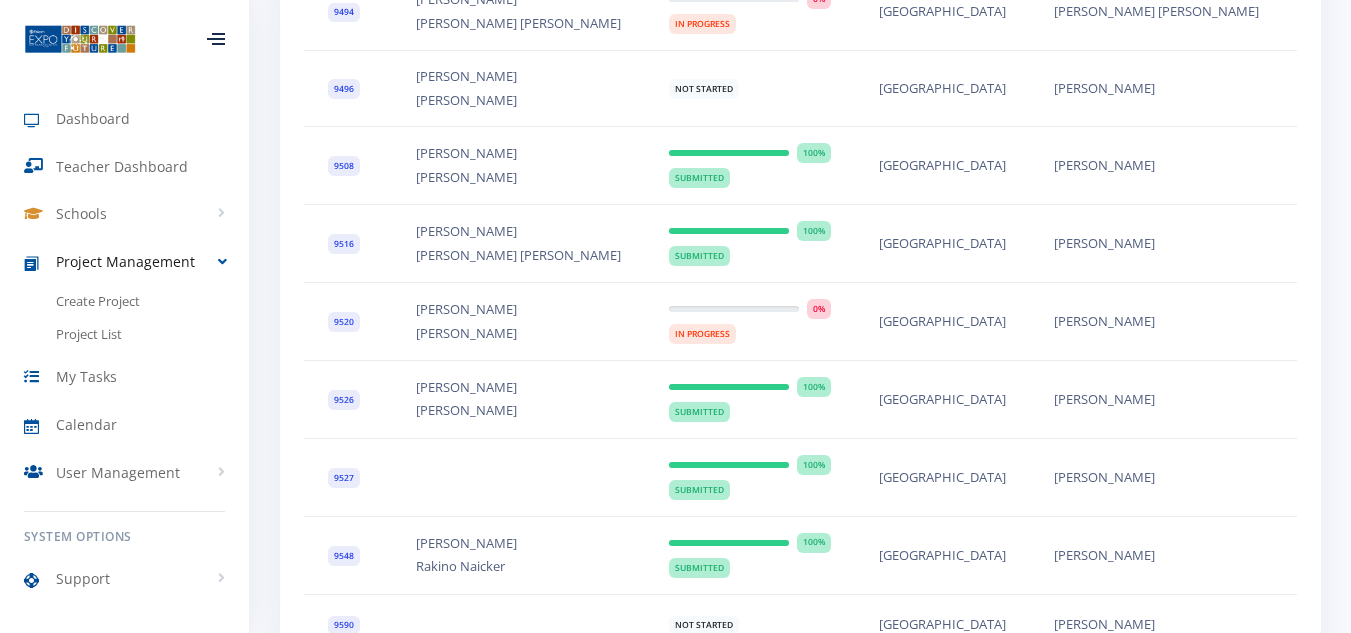 scroll, scrollTop: 970, scrollLeft: 0, axis: vertical 